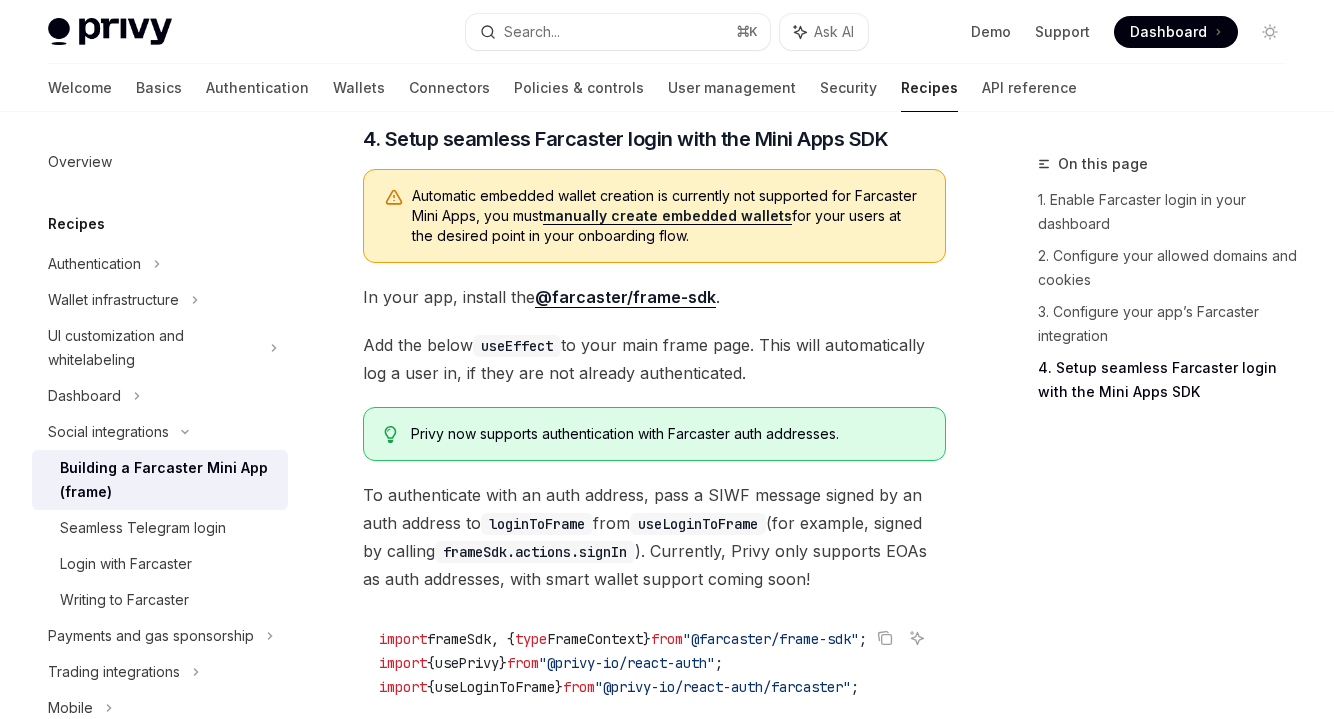 scroll, scrollTop: 2744, scrollLeft: 0, axis: vertical 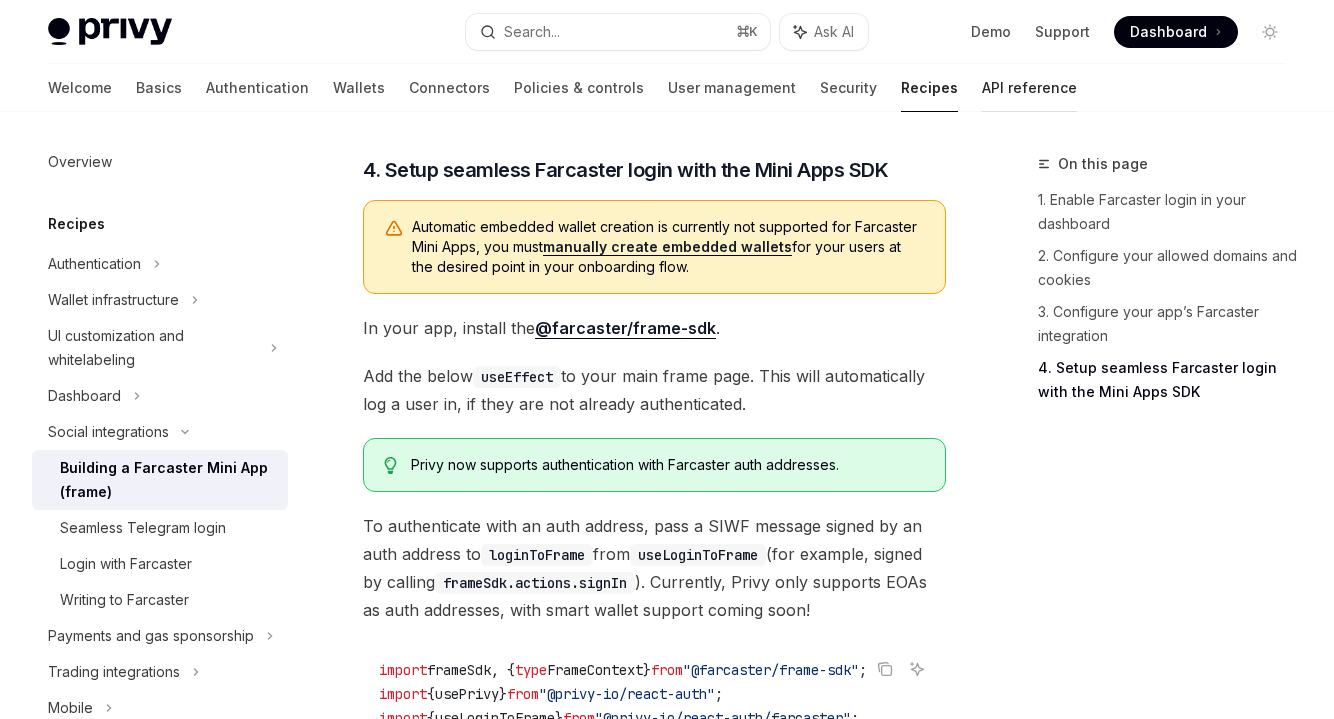 click on "API reference" at bounding box center (1029, 88) 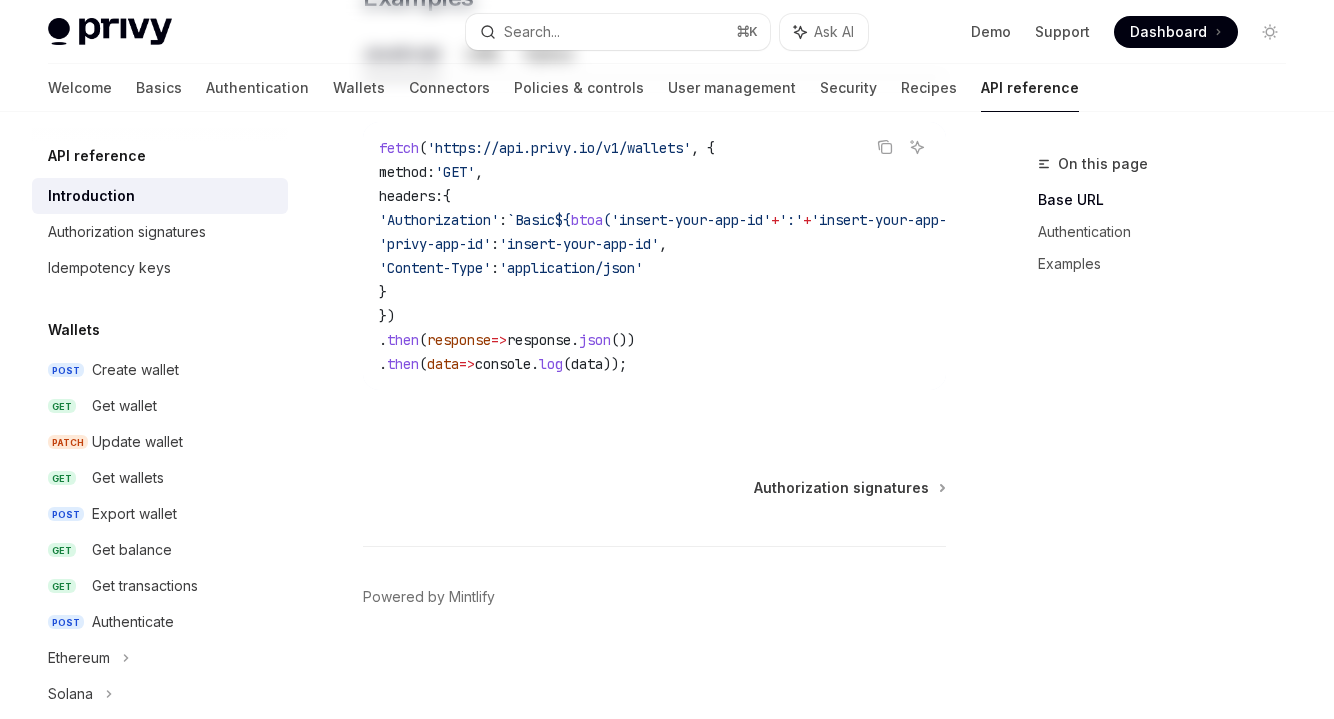 scroll, scrollTop: 0, scrollLeft: 0, axis: both 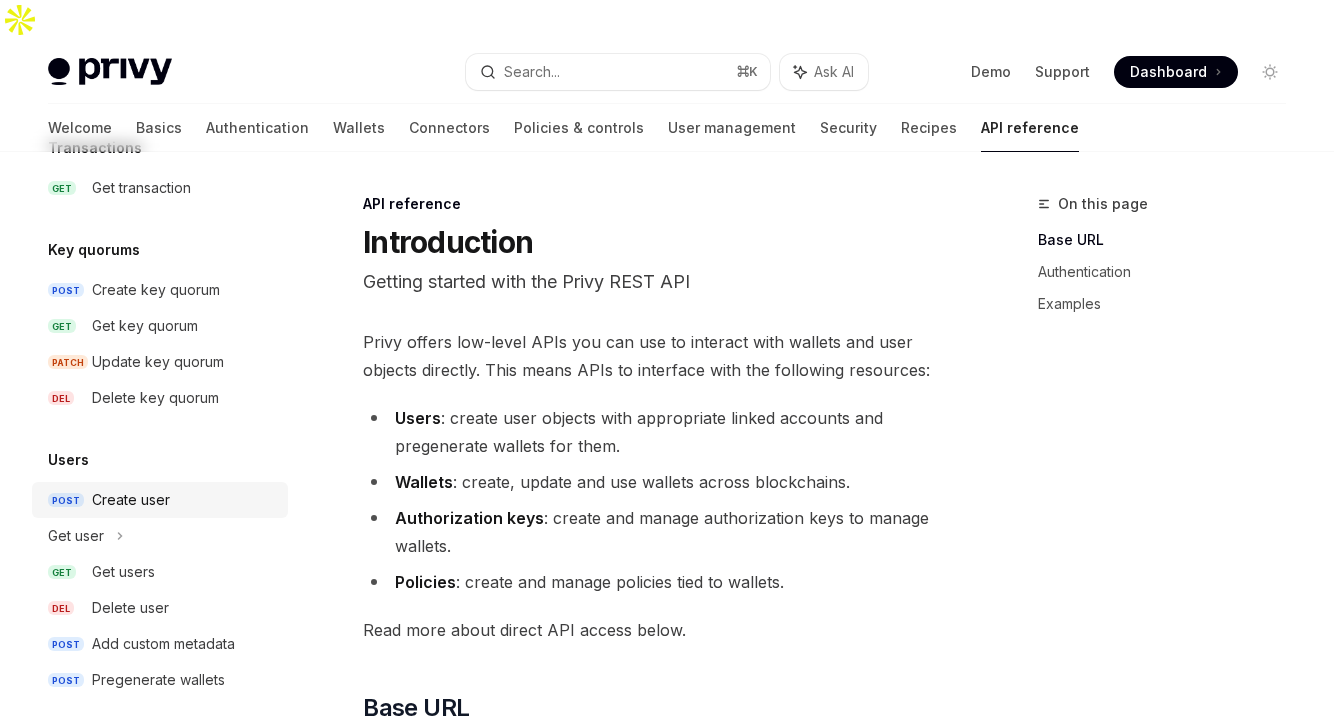 click on "POST Create user" at bounding box center [160, 500] 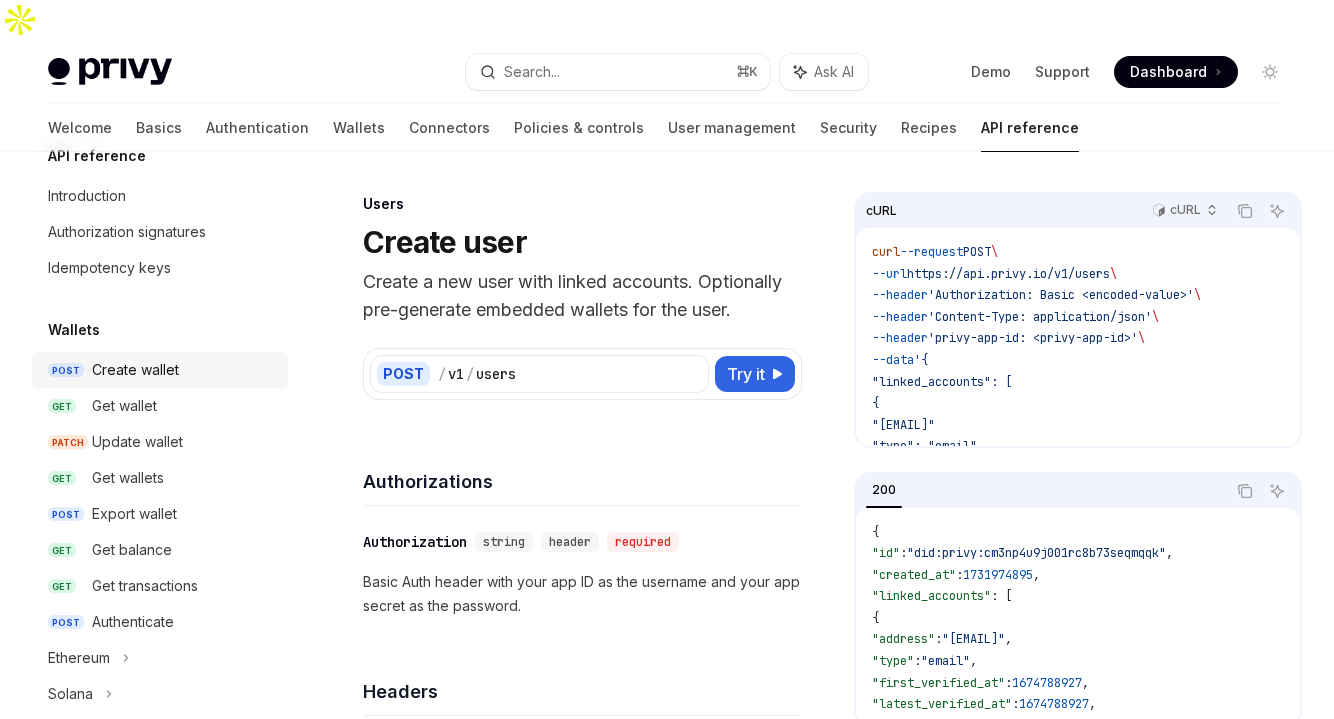 scroll, scrollTop: 49, scrollLeft: 0, axis: vertical 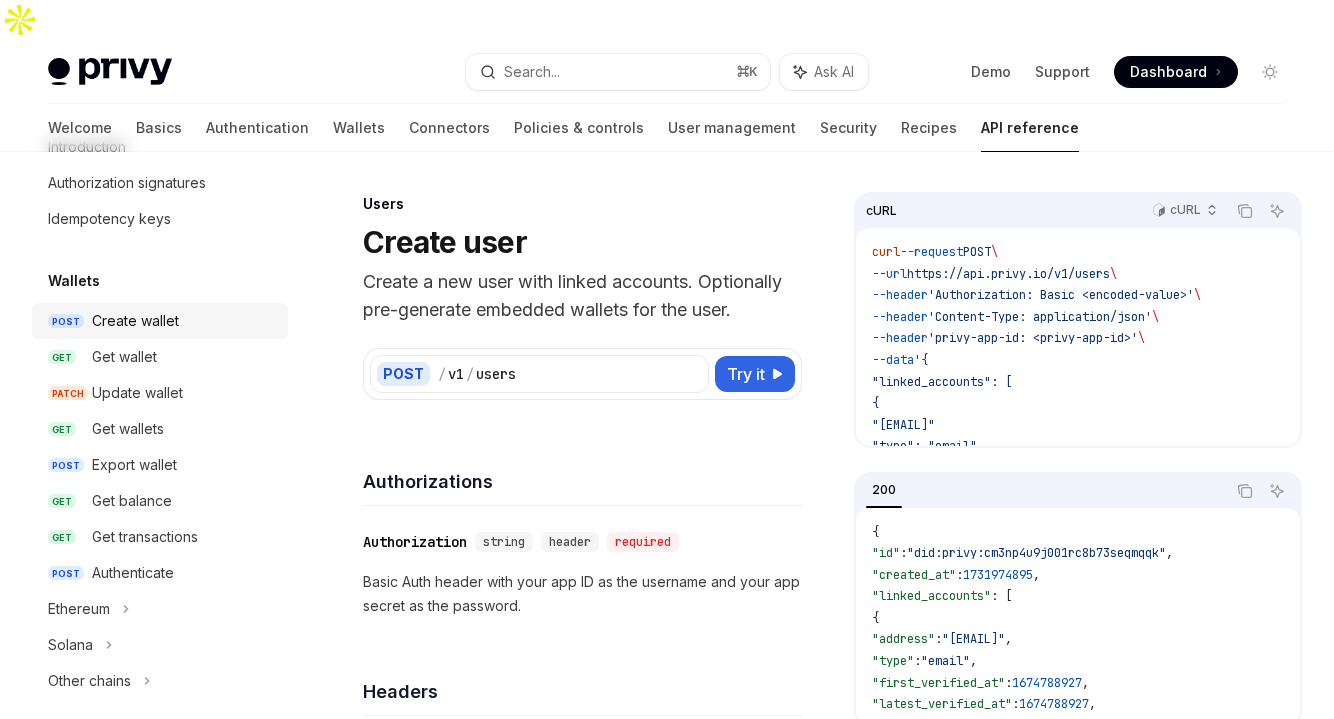 click on "Create wallet" at bounding box center [135, 321] 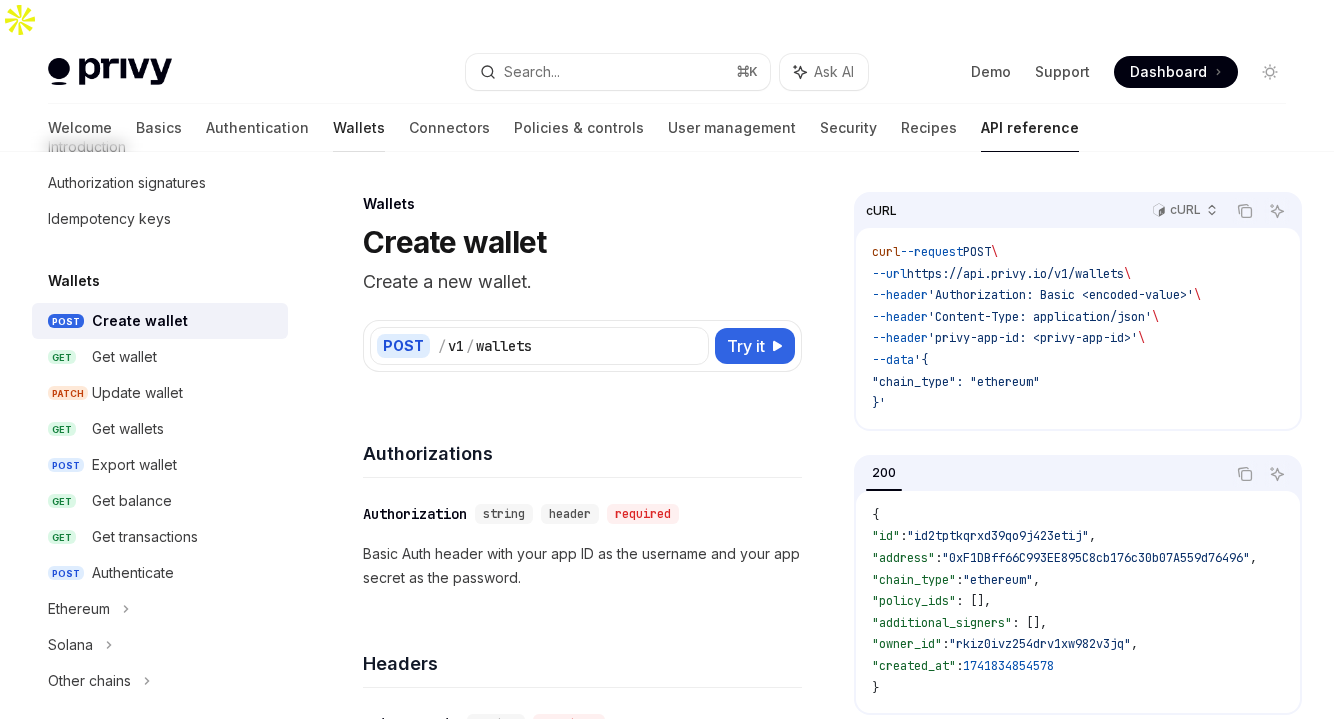 click on "Wallets" at bounding box center [359, 128] 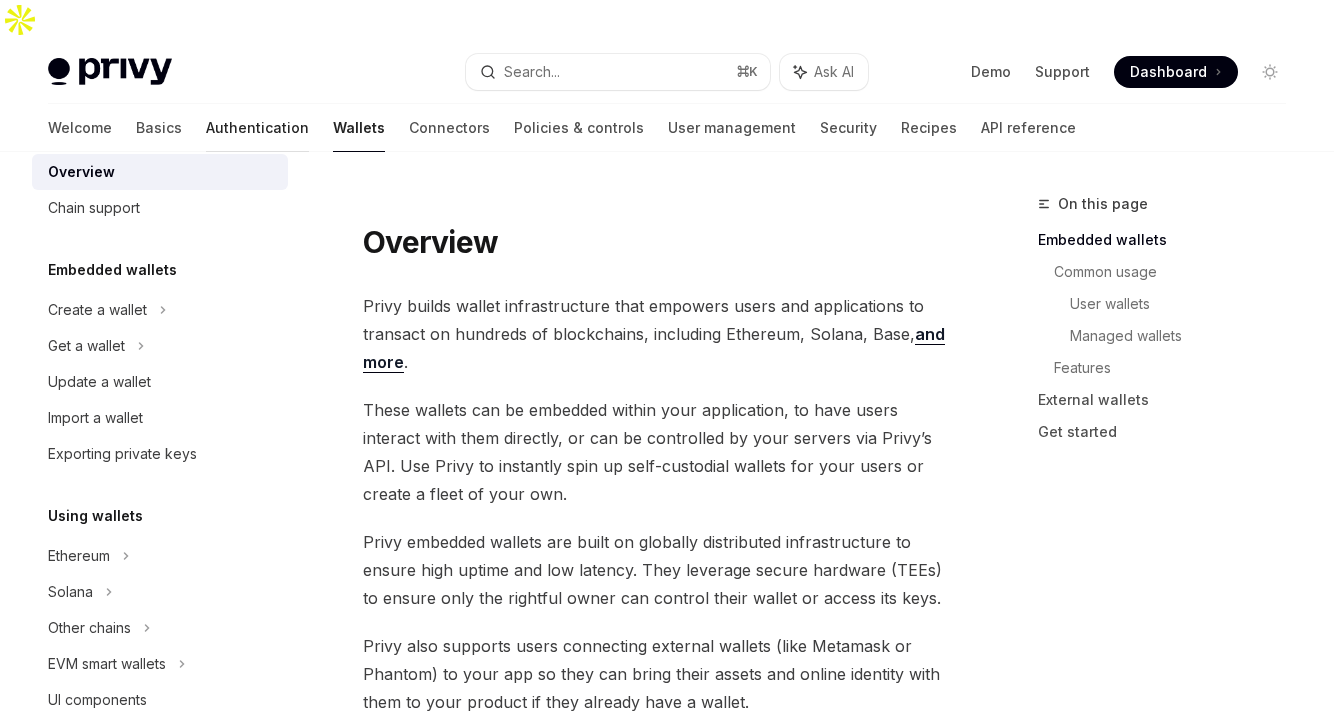 click on "Authentication" at bounding box center [257, 128] 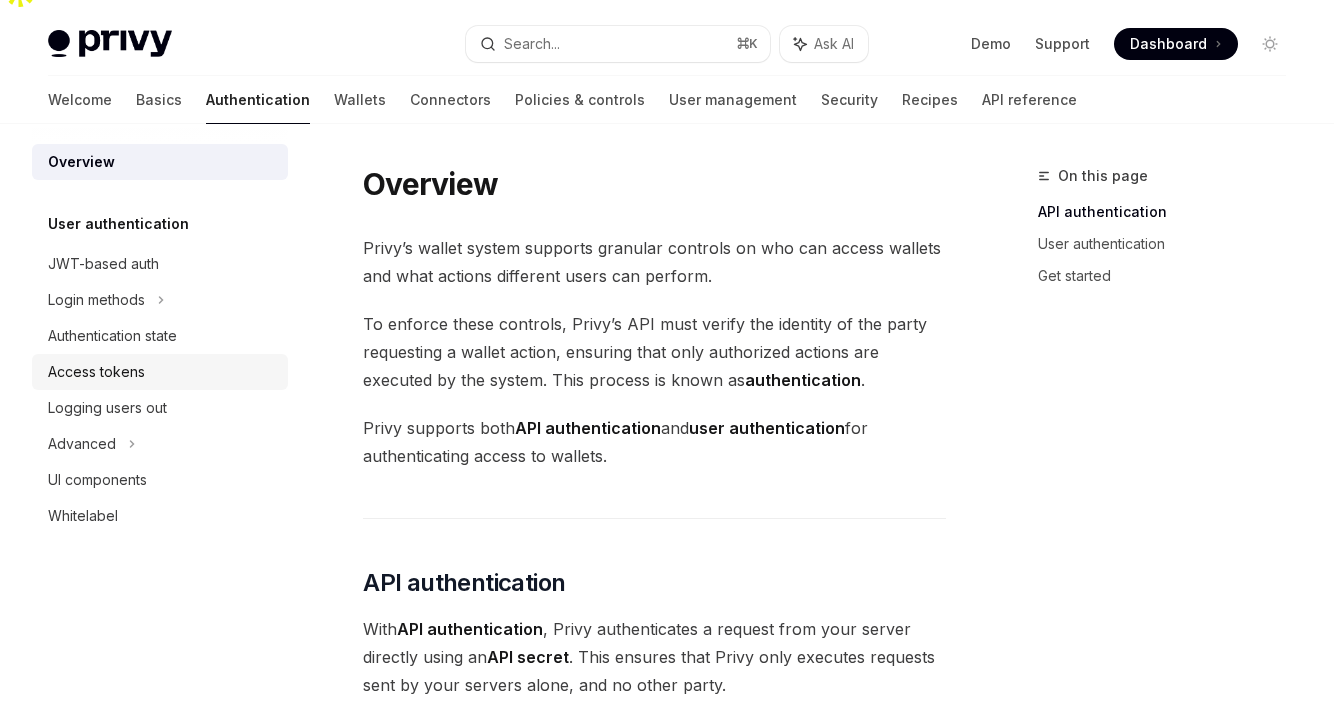 scroll, scrollTop: 38, scrollLeft: 0, axis: vertical 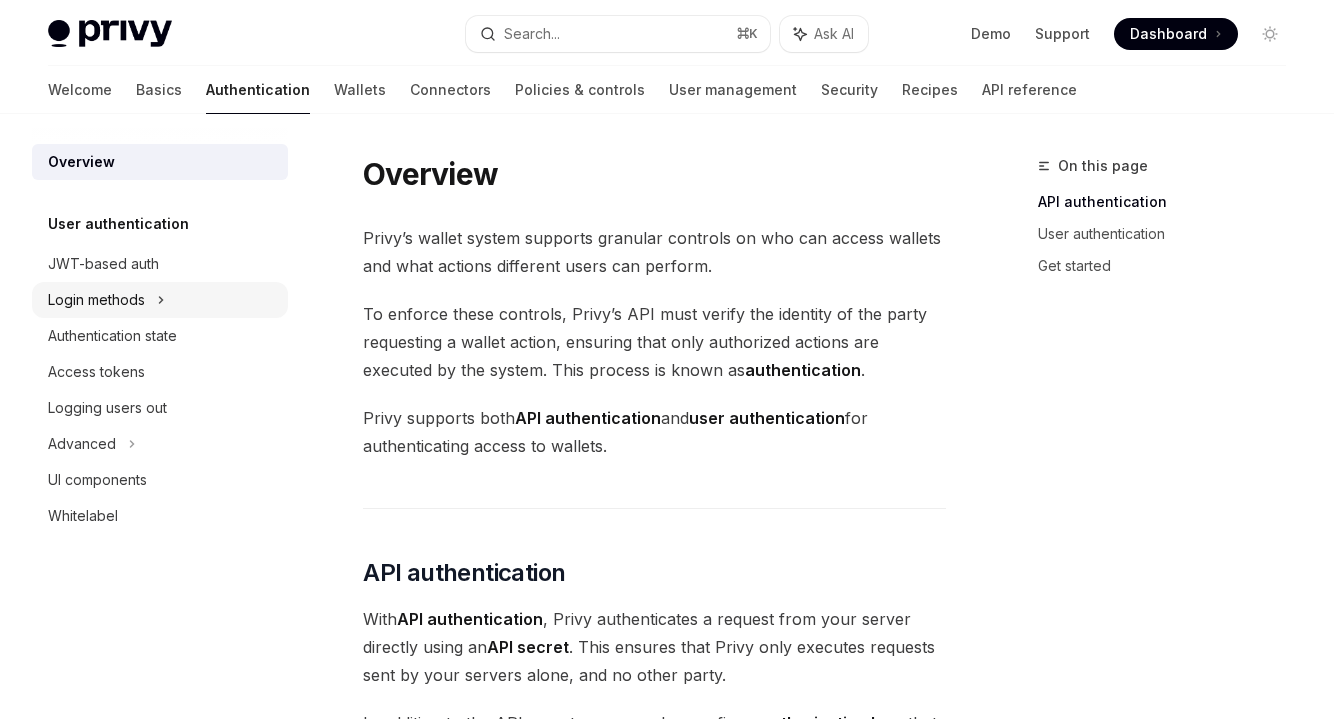 click on "Login methods" at bounding box center [160, 300] 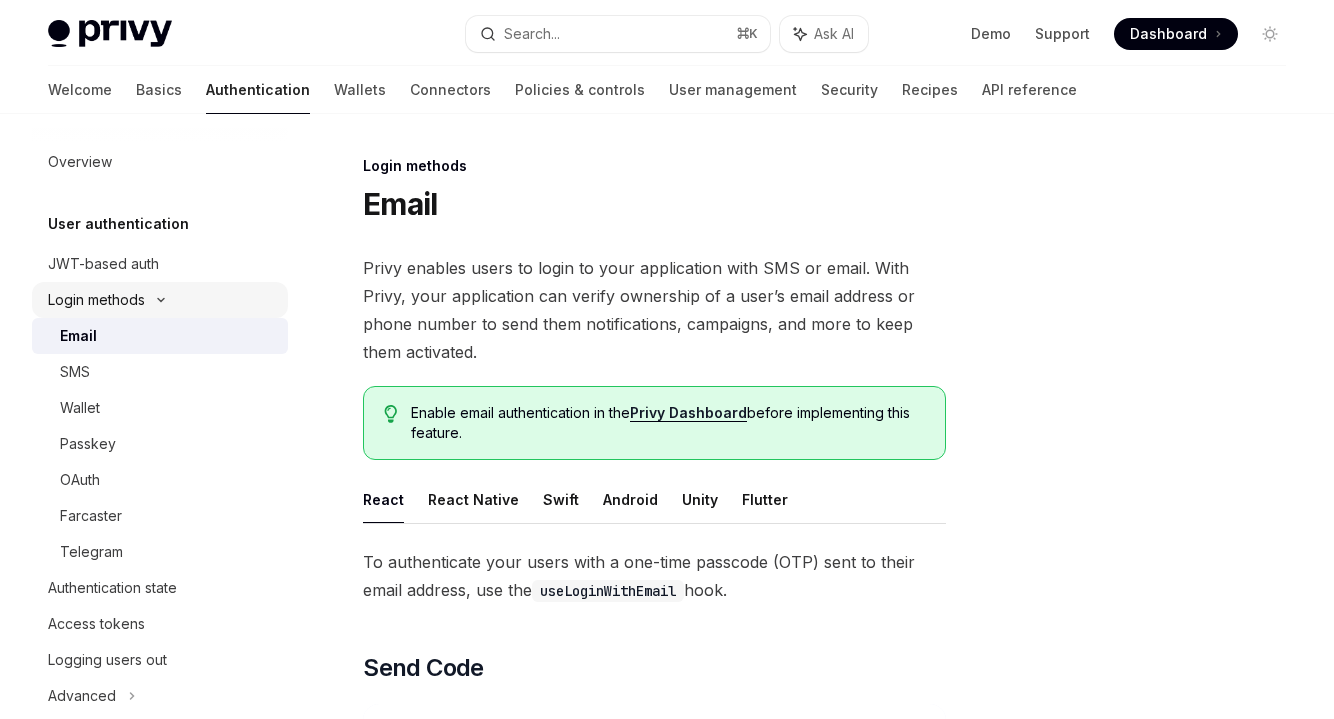 scroll, scrollTop: 0, scrollLeft: 0, axis: both 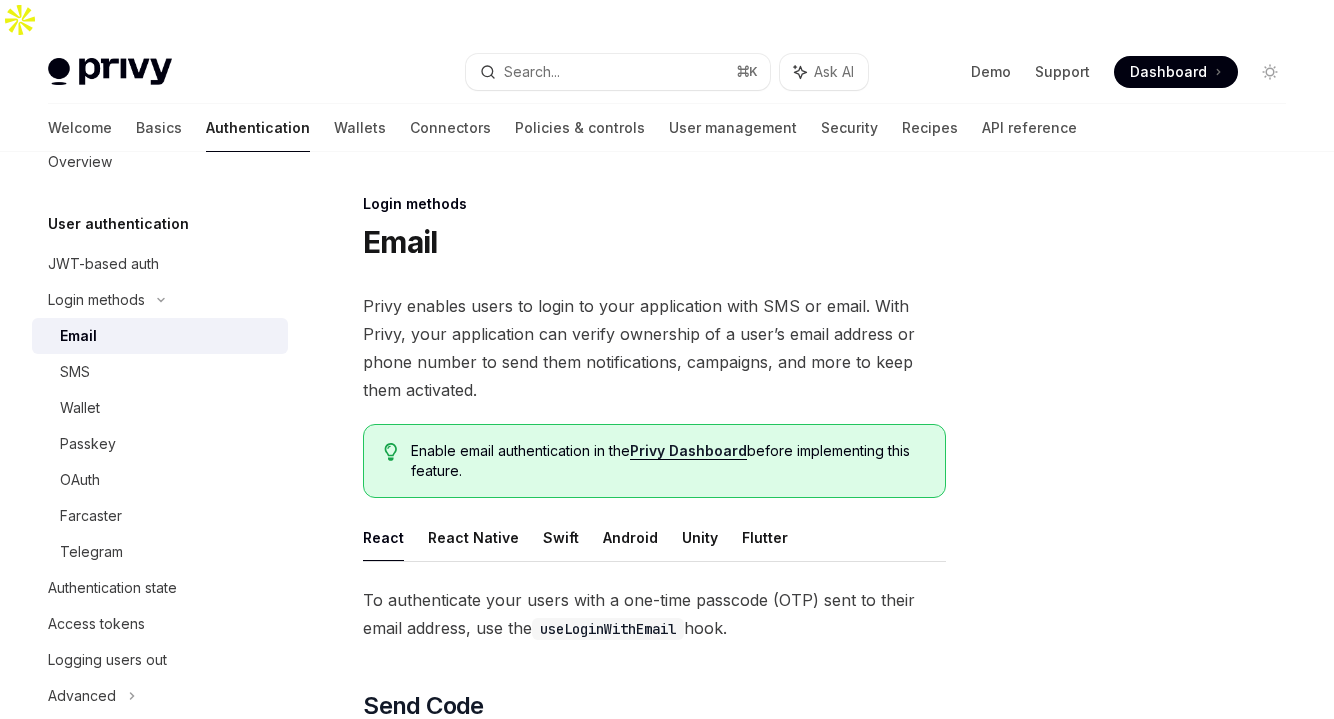 click on "Email" at bounding box center [168, 336] 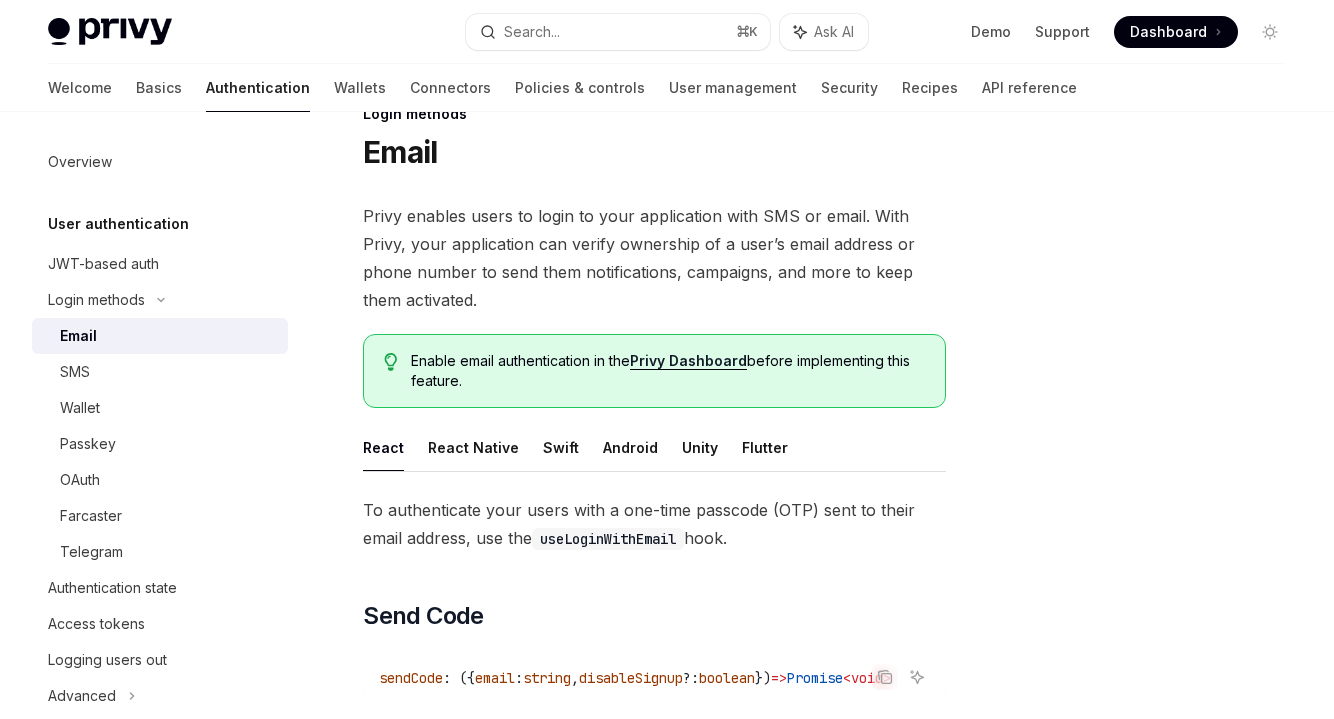 scroll, scrollTop: 94, scrollLeft: 0, axis: vertical 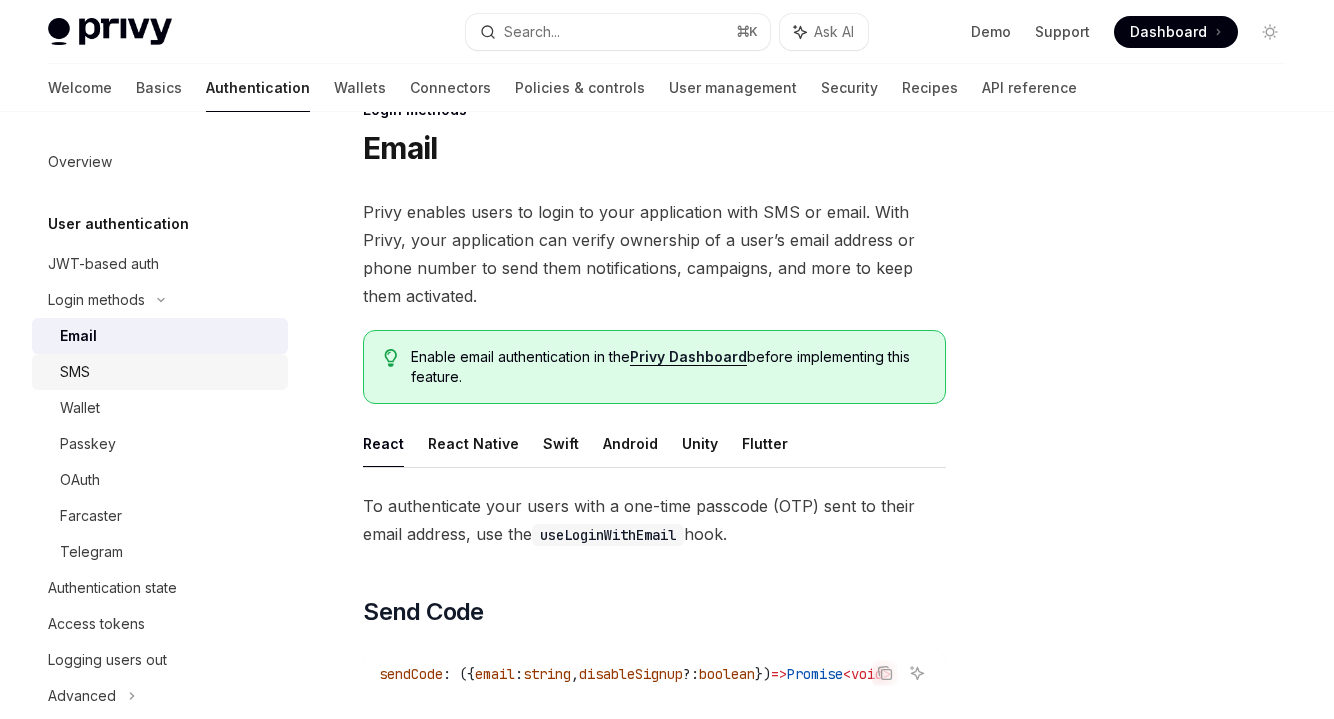 click on "SMS" at bounding box center (160, 372) 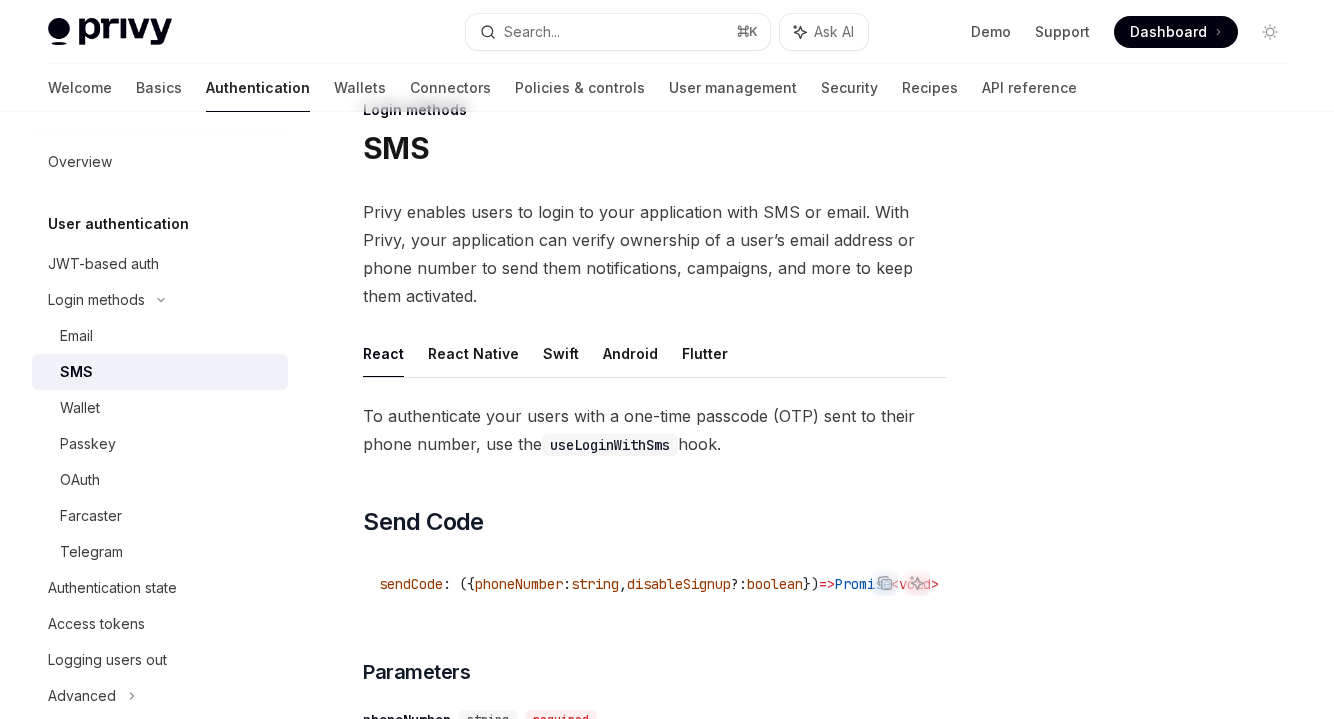 scroll, scrollTop: 0, scrollLeft: 0, axis: both 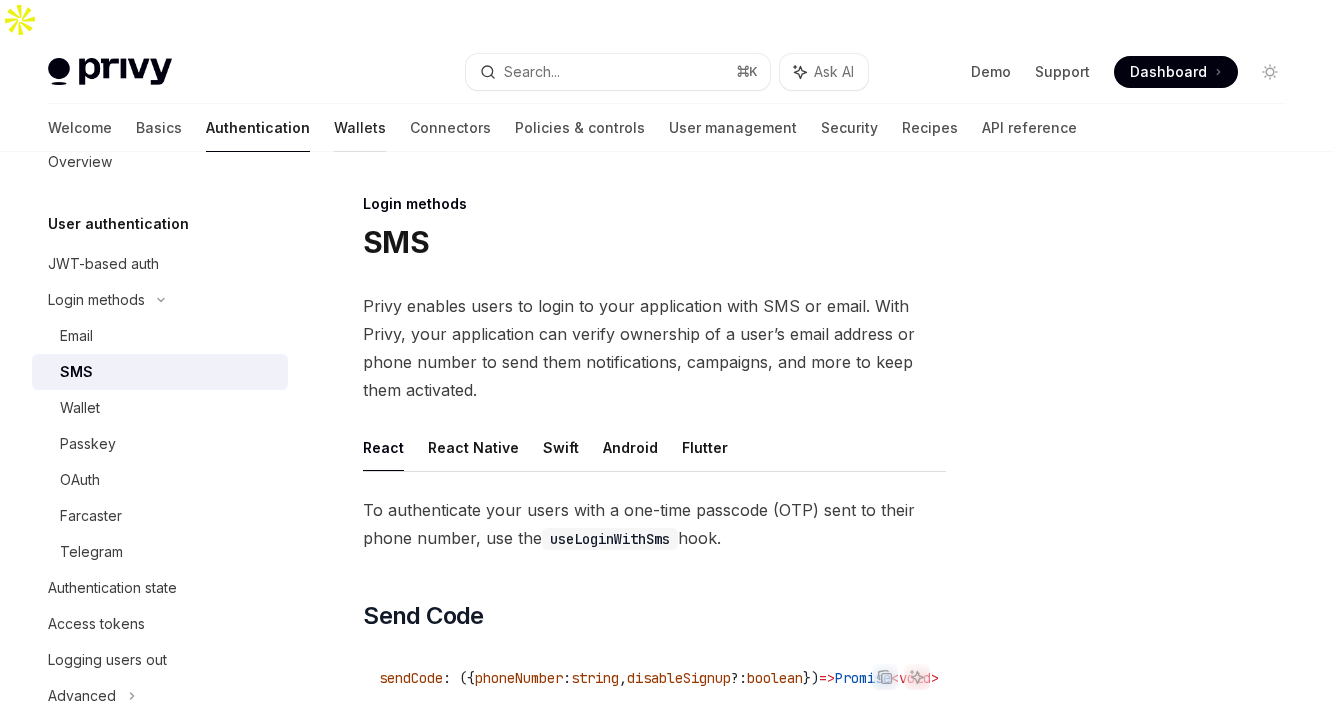 click on "Wallets" at bounding box center (360, 128) 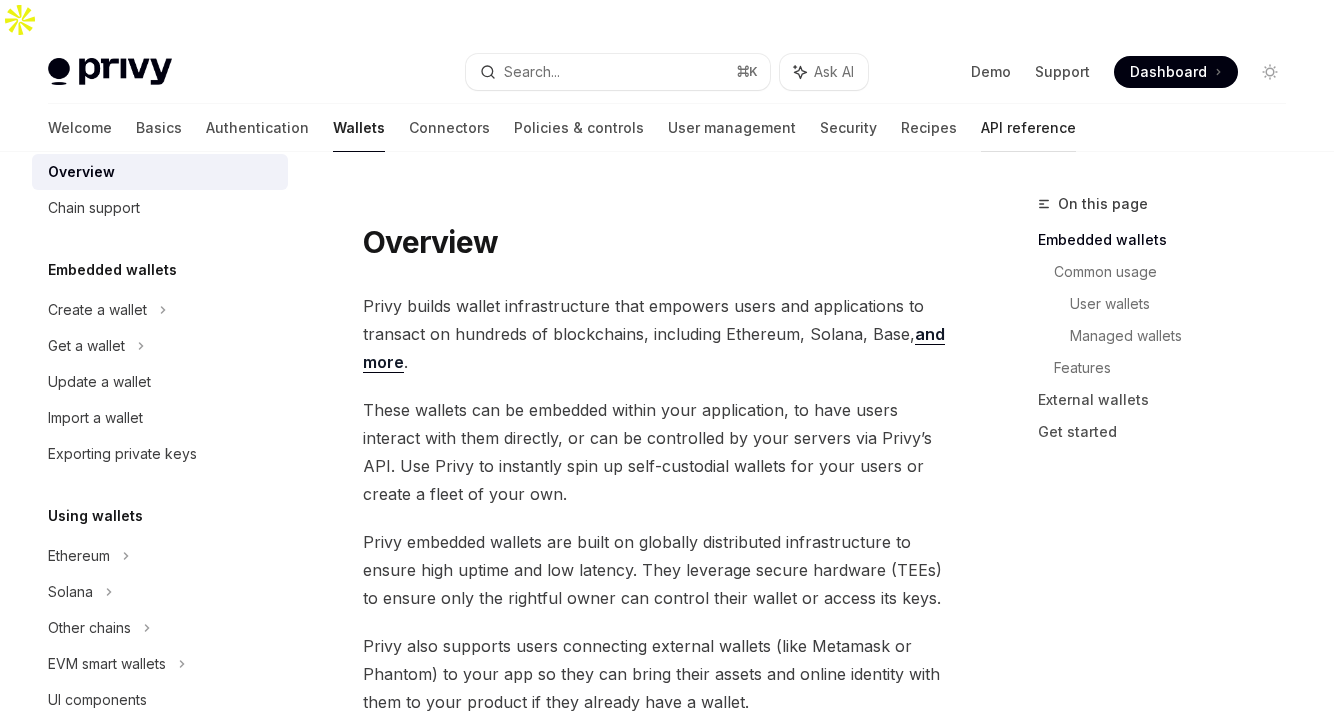 click on "API reference" at bounding box center [1028, 128] 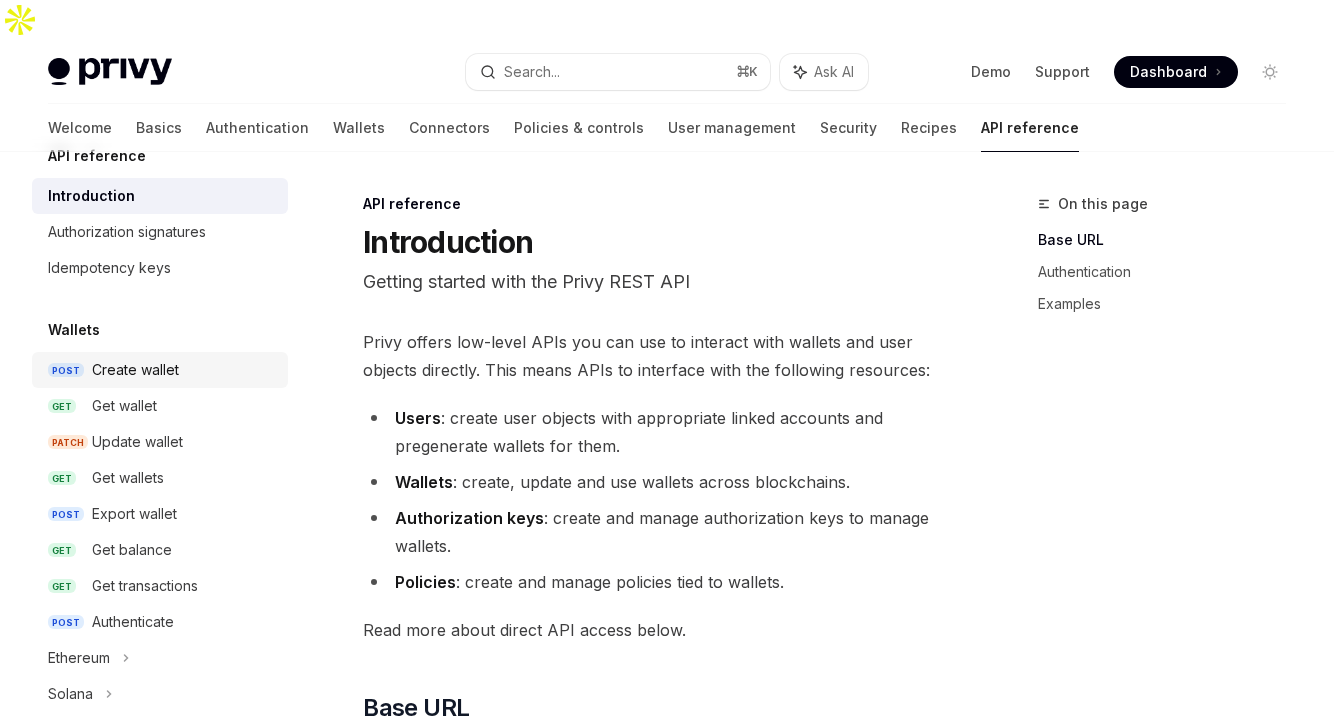 scroll, scrollTop: 8, scrollLeft: 0, axis: vertical 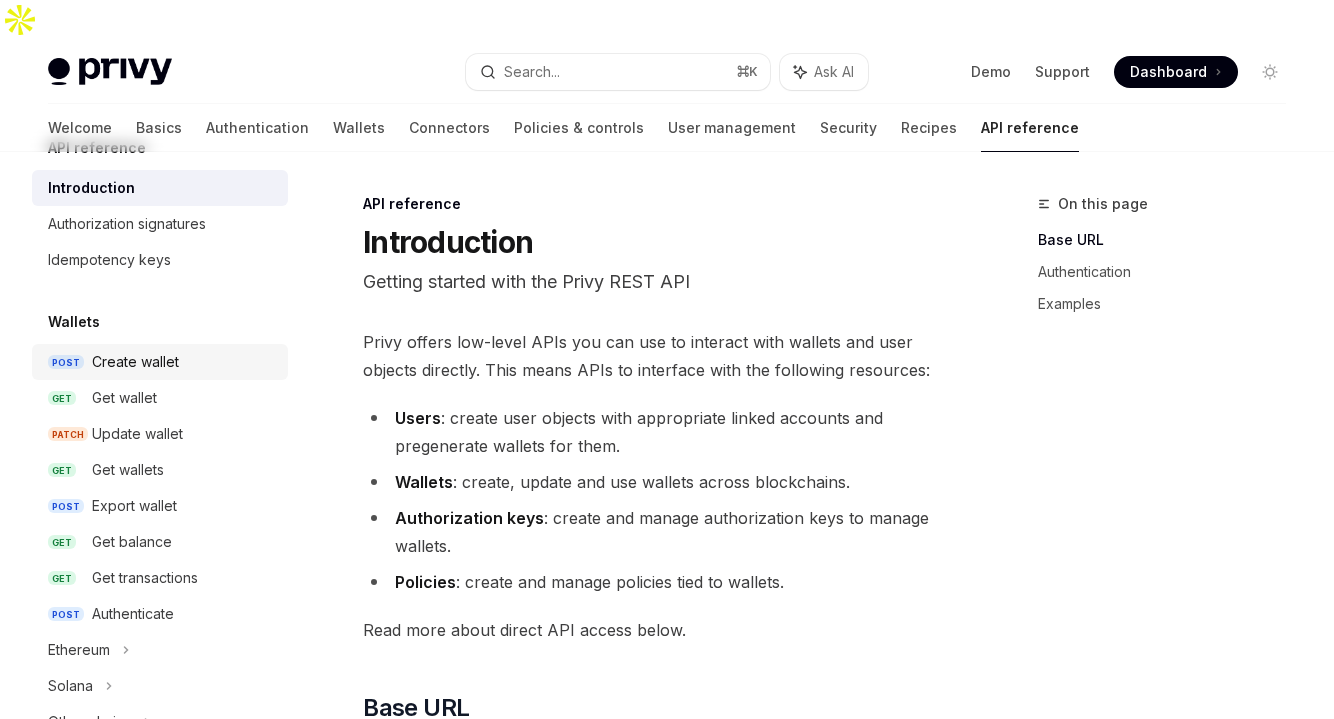 click on "POST Create wallet" at bounding box center [160, 362] 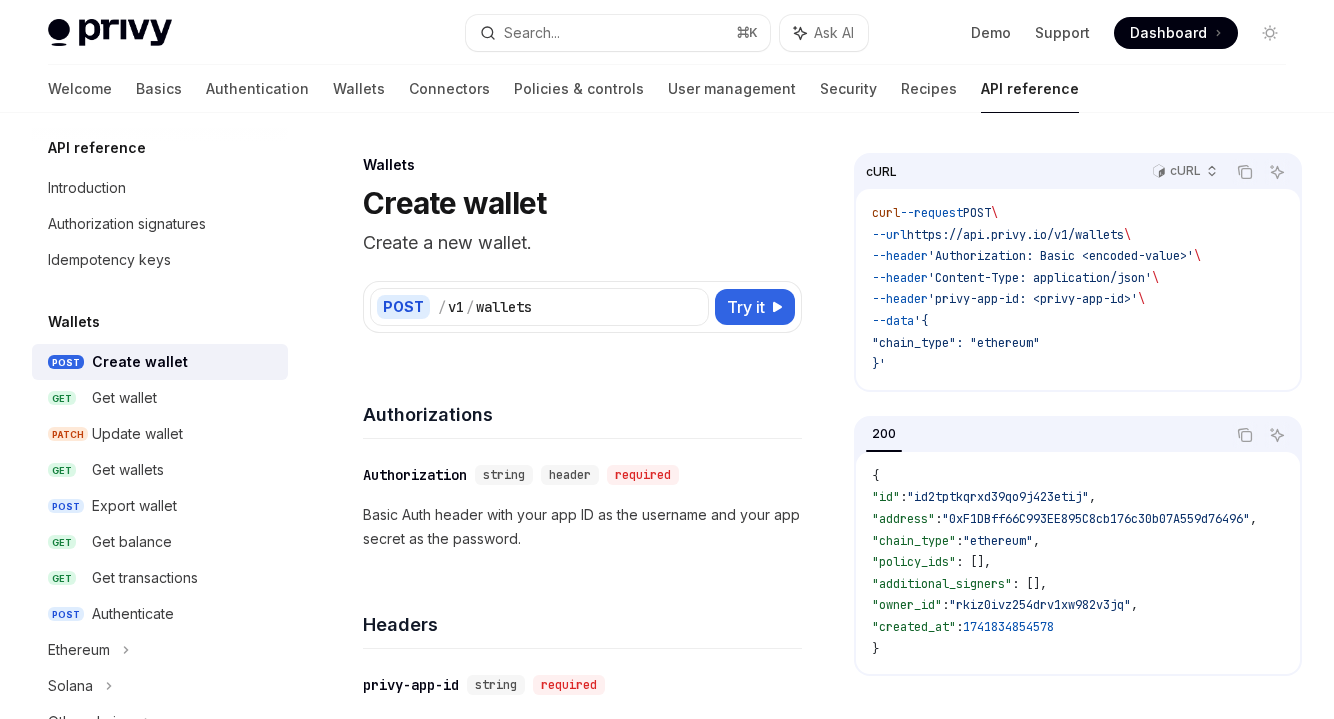 scroll, scrollTop: 52, scrollLeft: 0, axis: vertical 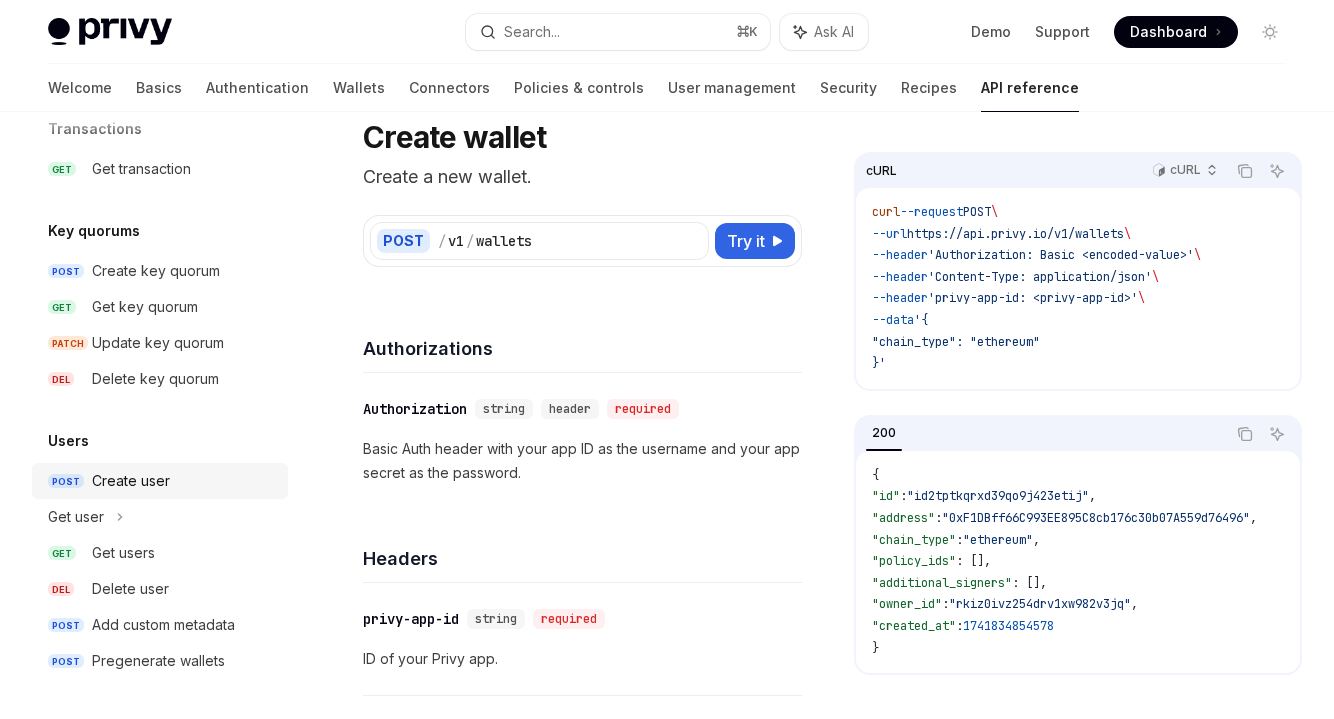 click on "Create user" at bounding box center [131, 481] 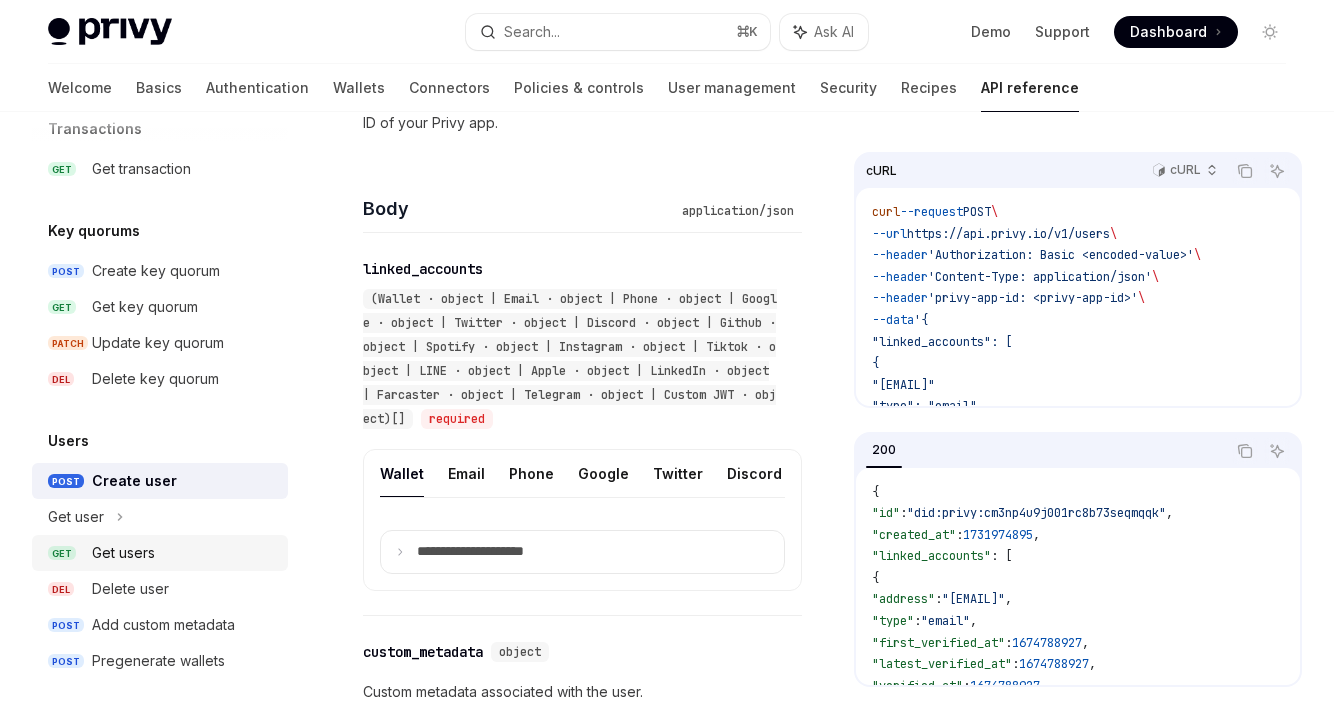 scroll, scrollTop: 675, scrollLeft: 0, axis: vertical 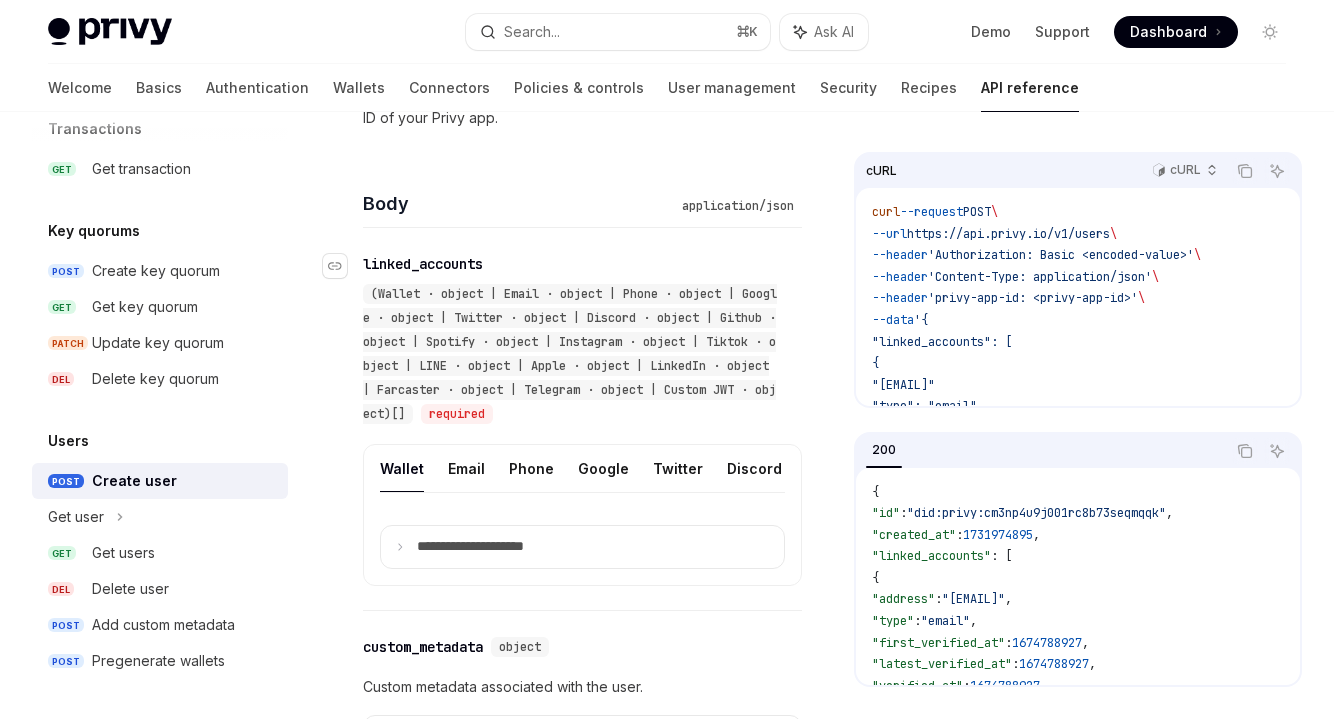 click on "(Wallet · object | Email · object | Phone · object | Google · object | Twitter · object | Discord · object | Github · object | Spotify · object | Instagram · object | Tiktok · object | LINE · object | Apple · object | LinkedIn · object | Farcaster · object | Telegram · object | Custom JWT · object)[] required" at bounding box center [572, 354] 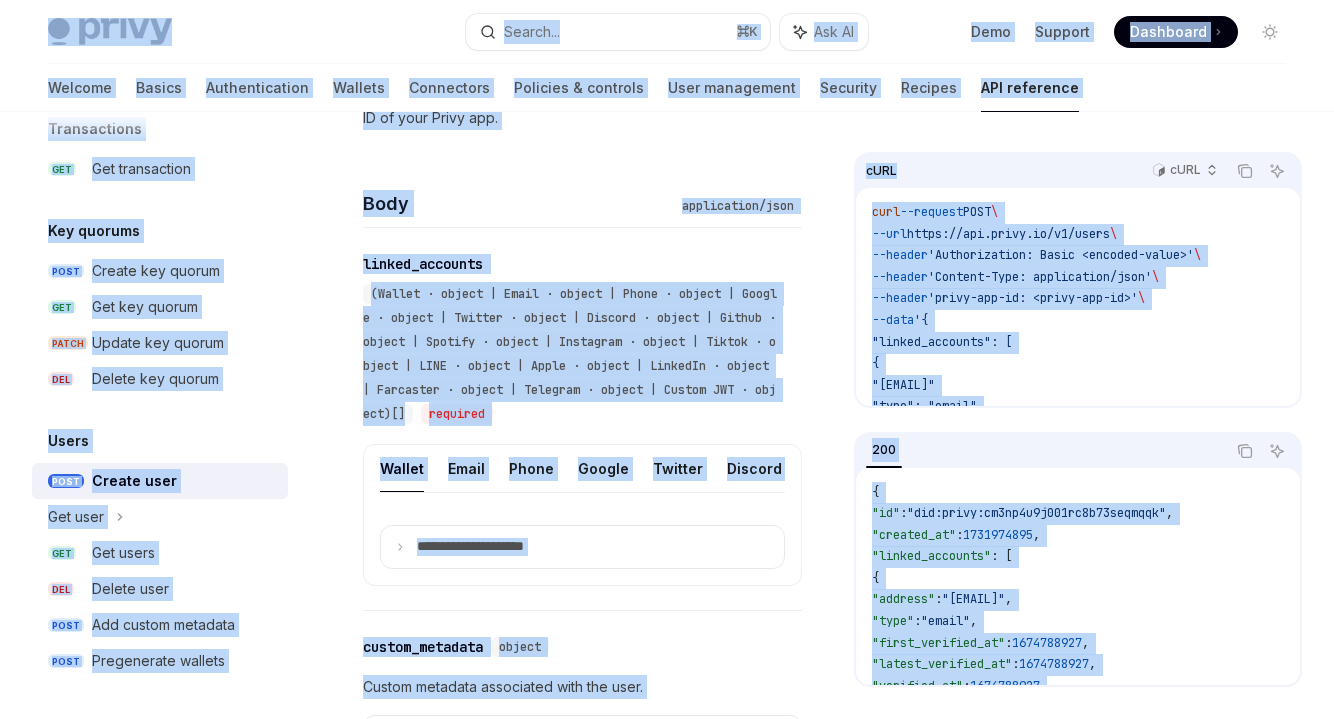 copy on "Lorem ipsu  dolo sita Consec... ⌘ A Eli SE Doei Tempori Utlaboree Doloremag Aliqua... Enimadmini Venia Quisno exer Ullamco Labori Nisialiquipexe Commodo Consequatd Auteirur & inrepreh Volu velitessec Fugiatnu Pariatu EXC sintoccae CUP nonproide Suntculpaqui Officiadeseru mollitanim Idestlaboru pers Undeomn ISTE Natuse volupt ACC Dol laudan TOTAM Remape eaquei QUA Abi invento VERI Quasia beatae VIT Dic explica NEM Eni ipsamquiavol ASPE Autoditfugit Consequu Magnid Eosra sequin Nequepo quisqua DOLO Adipiscin eiu mod tempor incidu MAGN Quaera e minus so nobisel optiocumq NIH Impeditq PLAC Facerepo assume REPE Temporib autemqu OFFI Deb rerumnecessi Saepeeve VOLU Repudi recusa ITA Ear hicten SAPIE Delect reicie VOL Maiore aliasp Dolor Asperioresre MIN Nos exercitatio Ull corpori SUSC Labori ali commod CON Qui max mollit MOLES Harumq rer facili EXP Distin nam libero Tempo CUMS Nobise opti Cum nihi IMP Min quodm PLA Facere poss OMNI Lor ipsumd sitametc ADIP Elitseddoei tempori Utlab Etdolo magn Aliqua e adm veni ..." 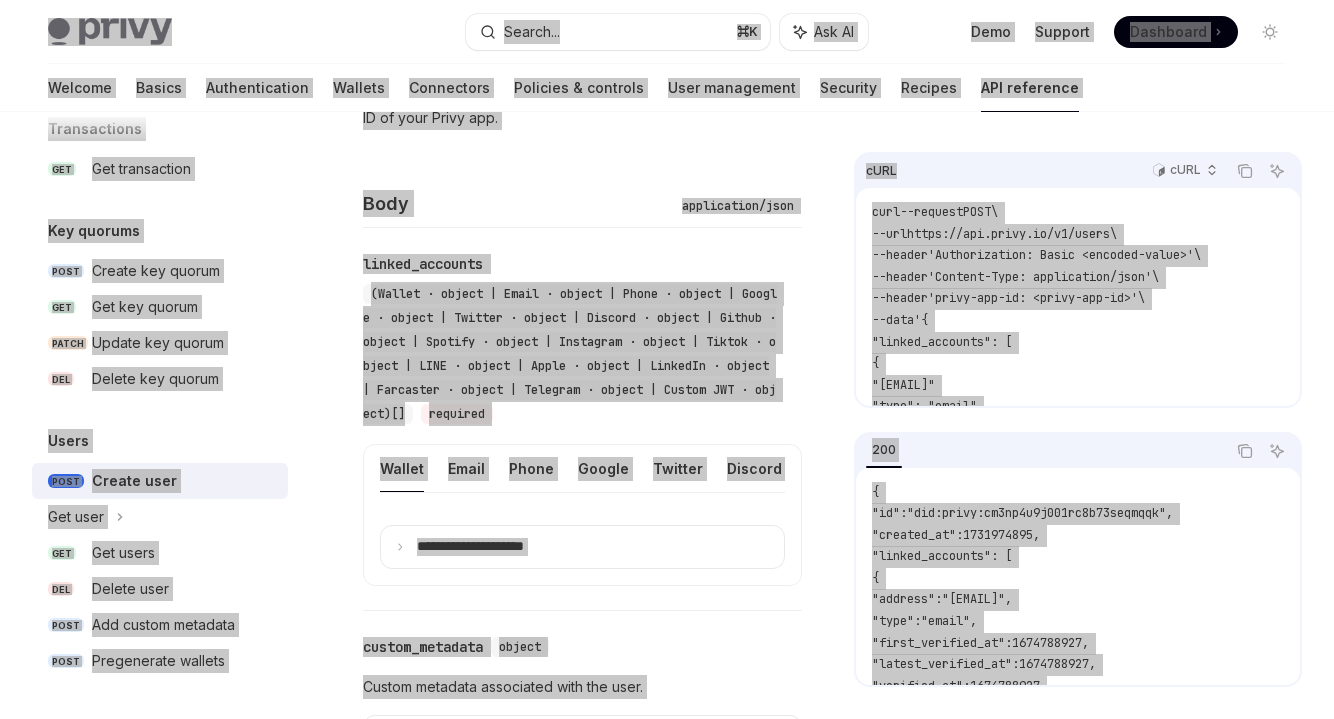 scroll, scrollTop: 77, scrollLeft: 0, axis: vertical 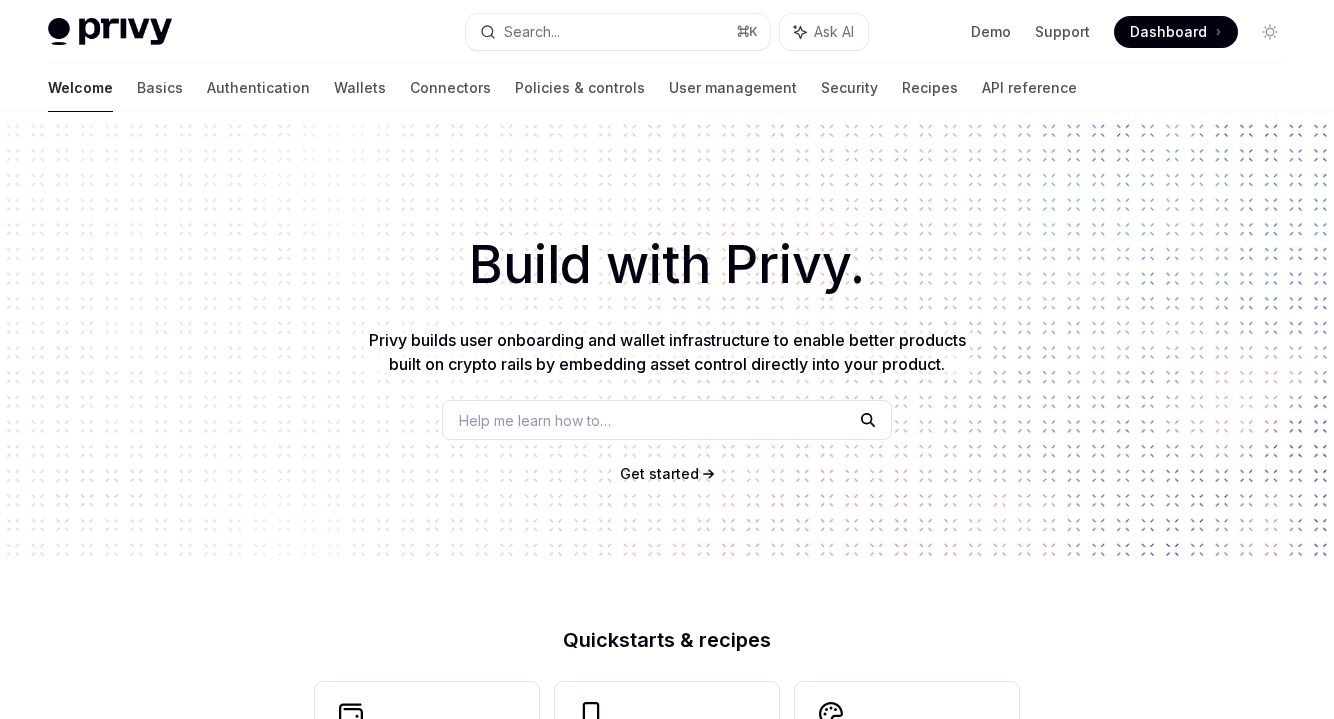 type on "*" 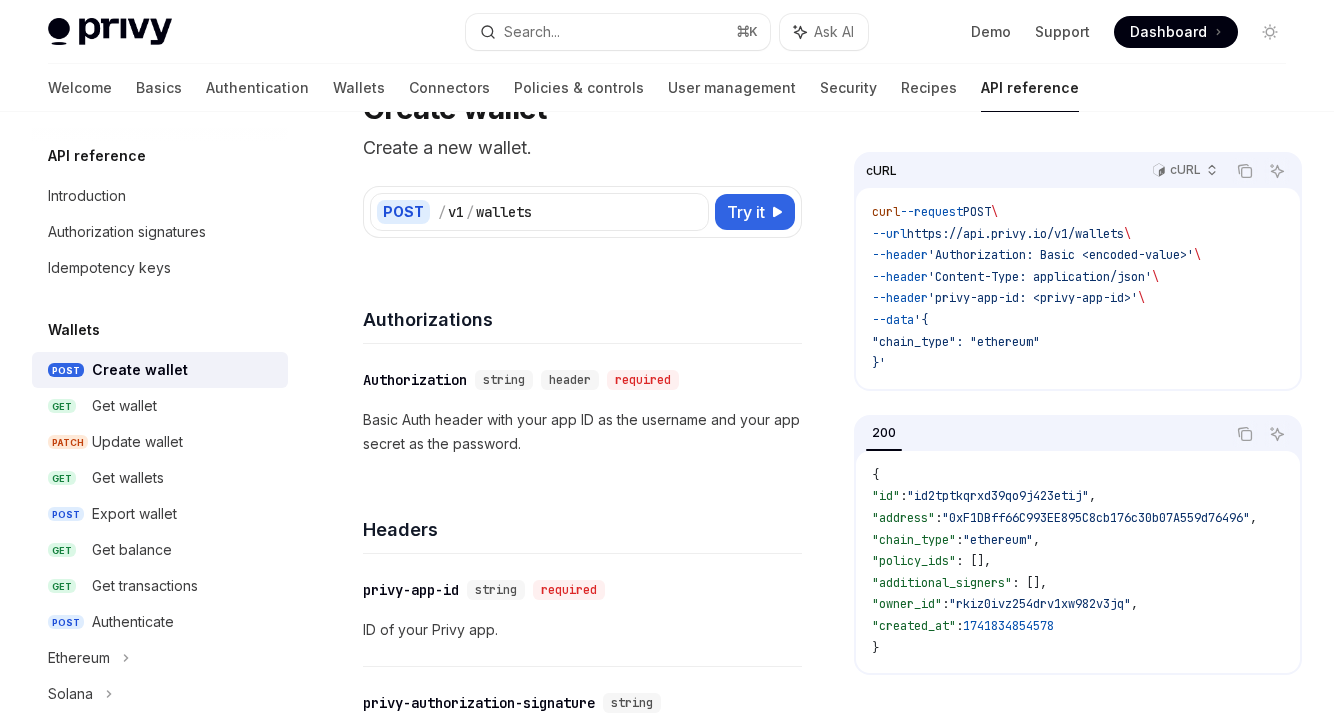 scroll, scrollTop: 96, scrollLeft: 0, axis: vertical 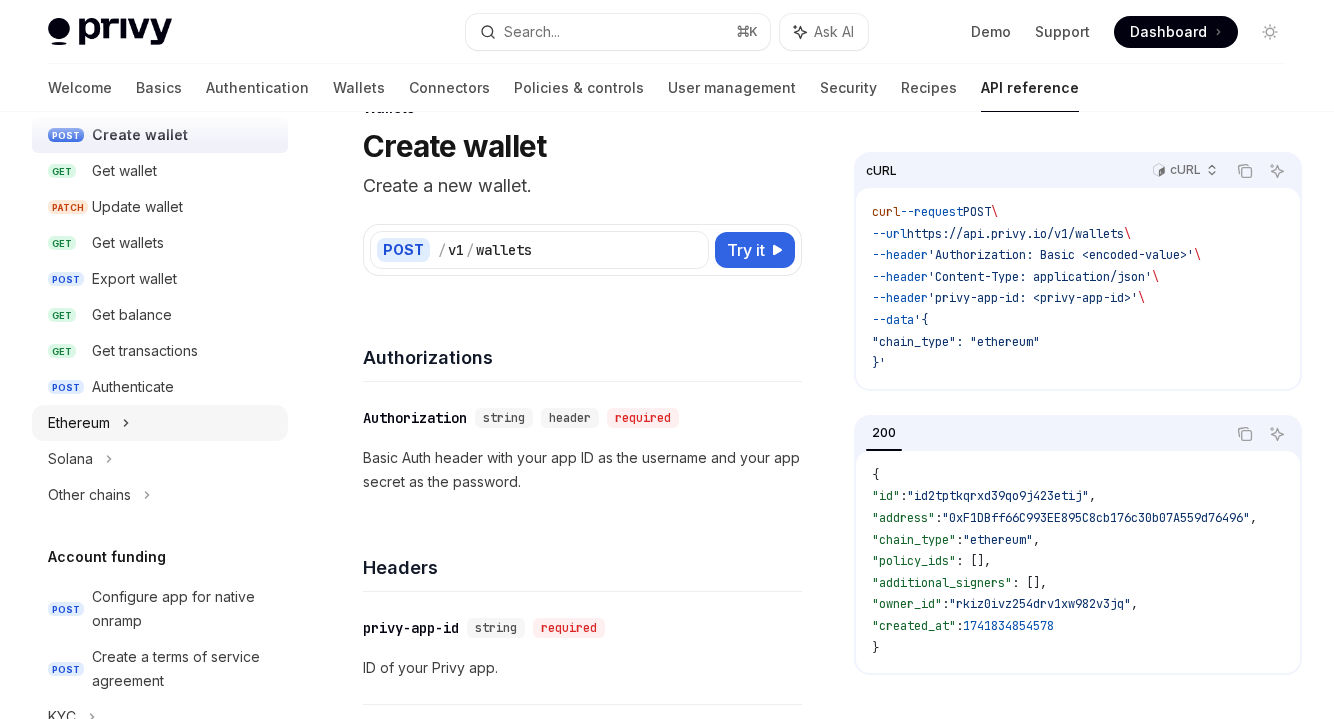 click on "Ethereum" at bounding box center [79, 423] 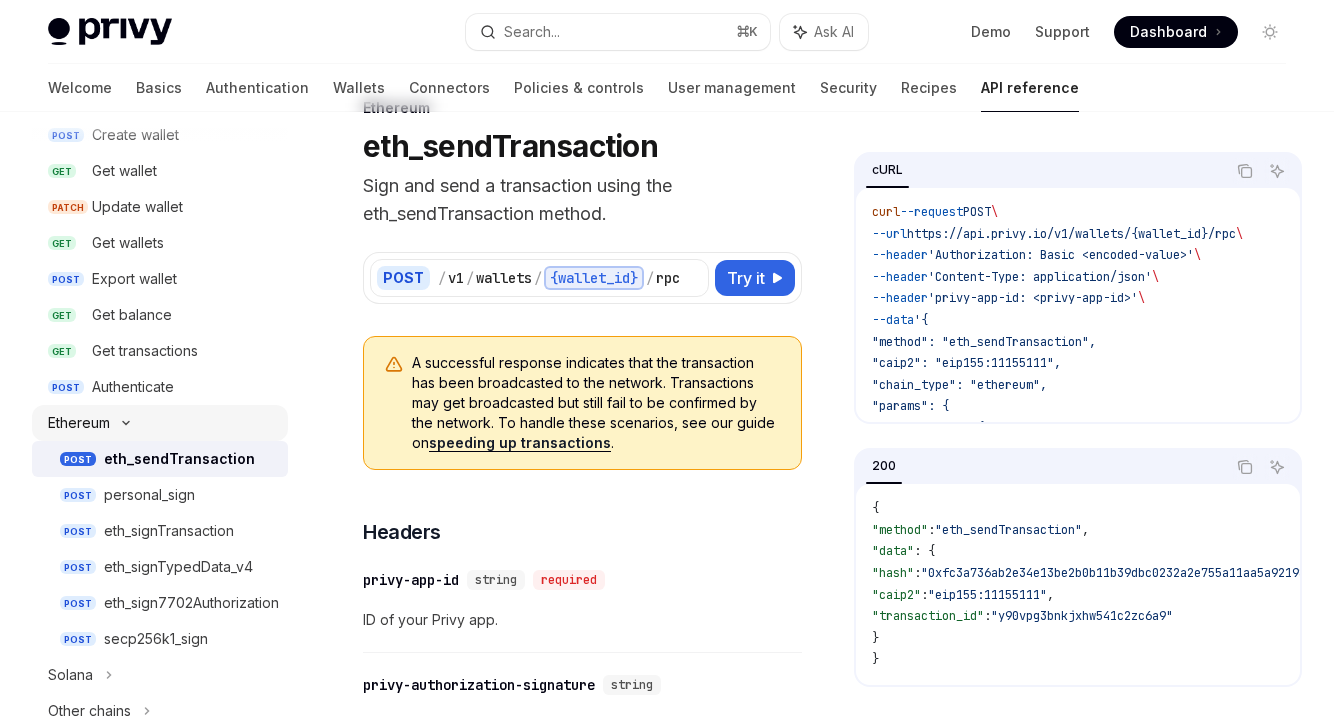 scroll, scrollTop: 0, scrollLeft: 0, axis: both 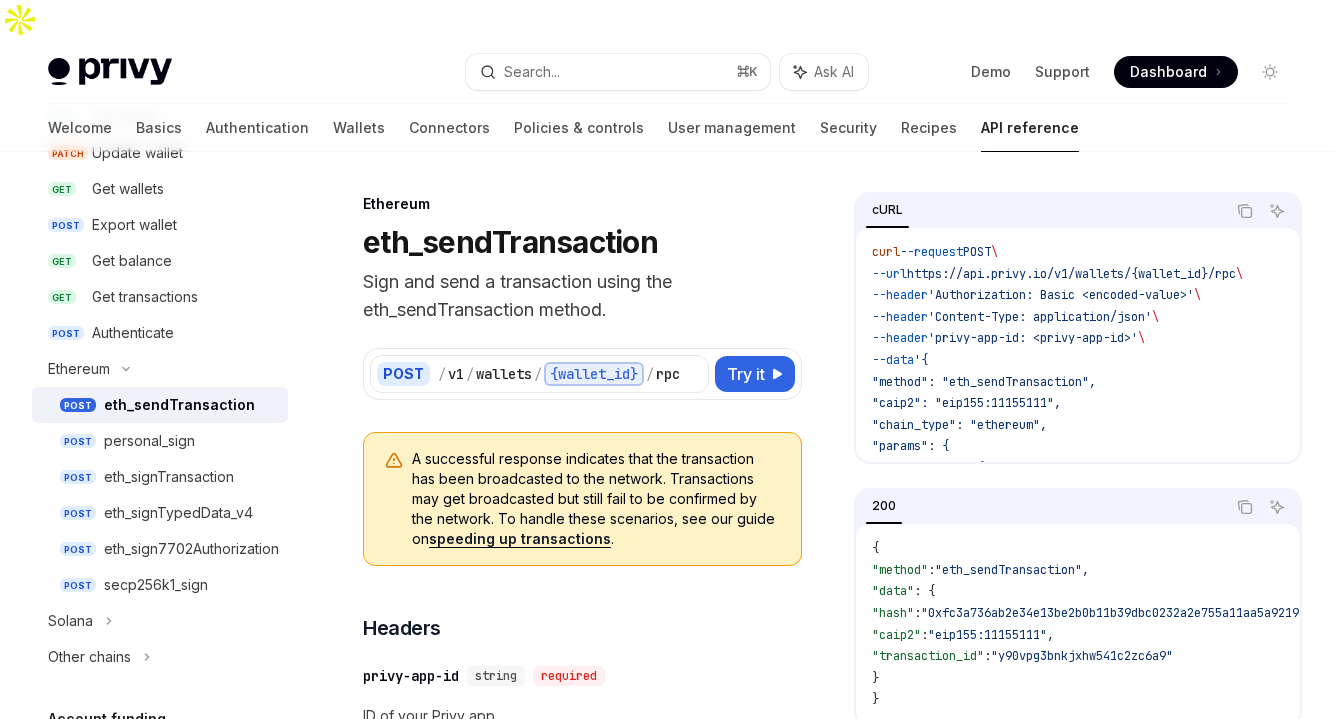 click on "eth_sendTransaction" at bounding box center [179, 405] 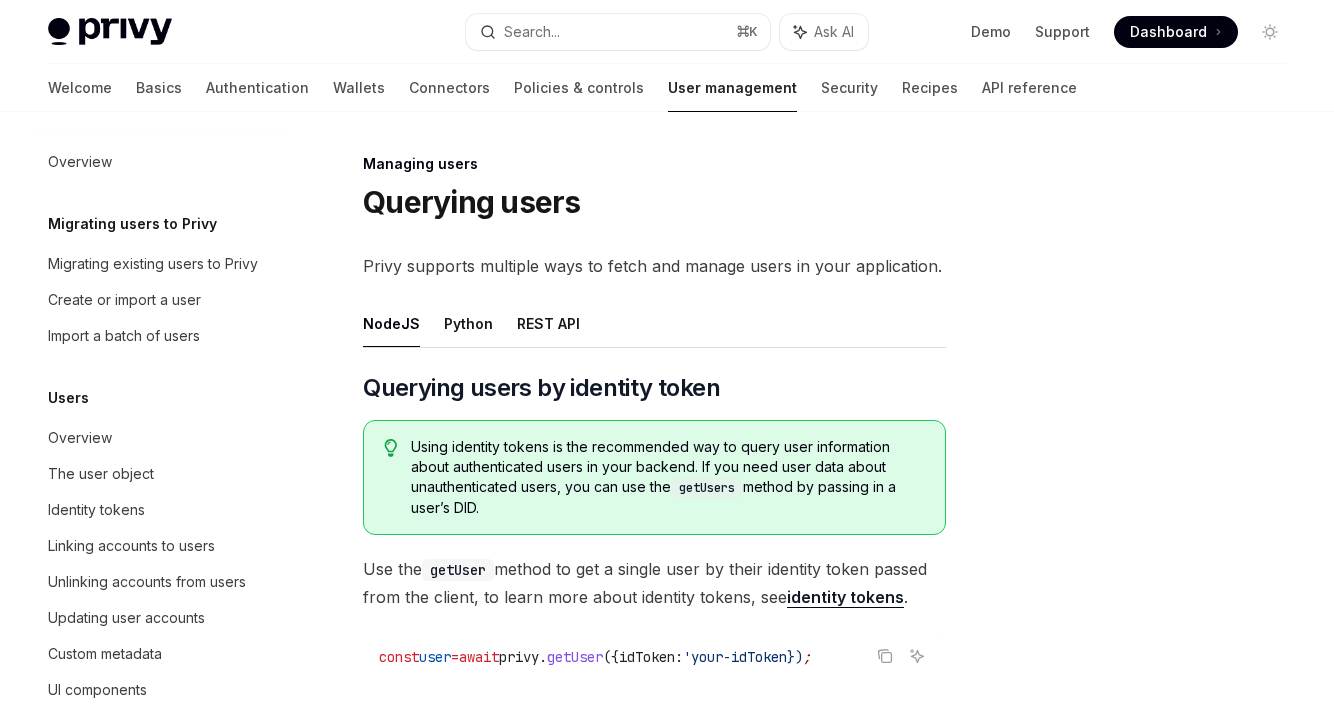 scroll, scrollTop: 305, scrollLeft: 0, axis: vertical 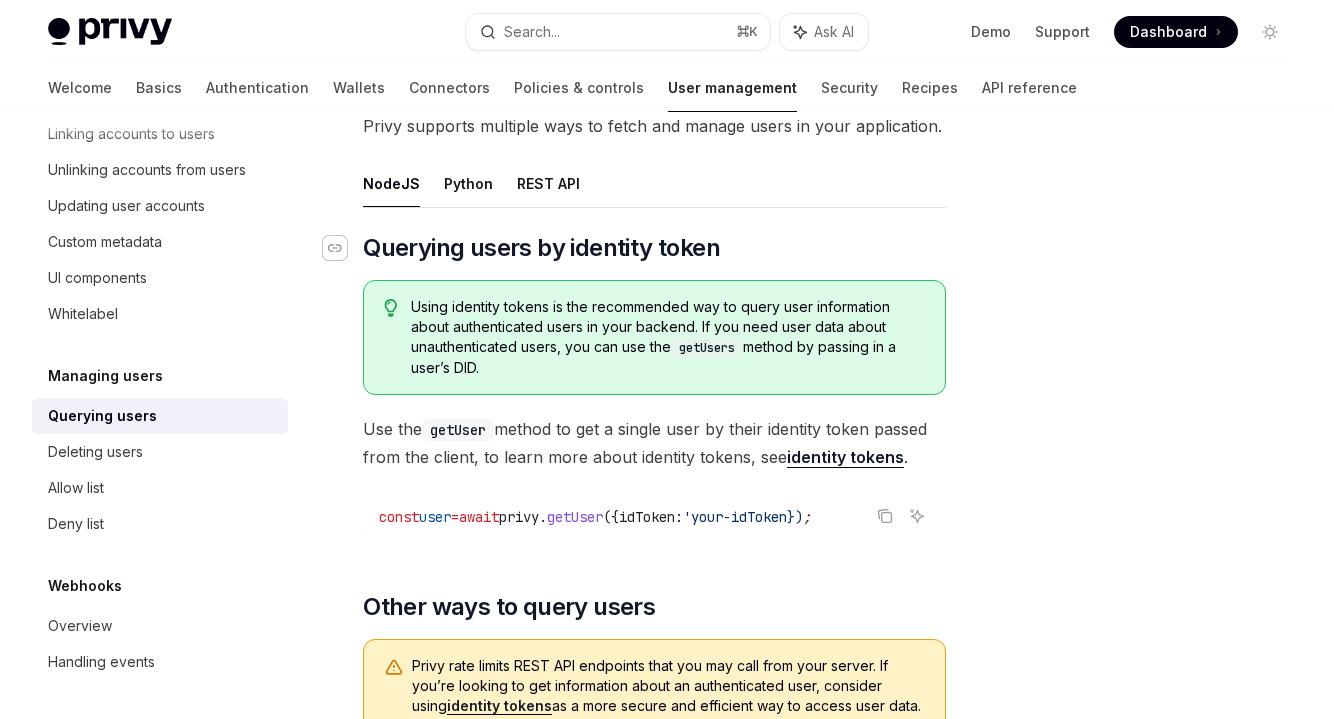 click 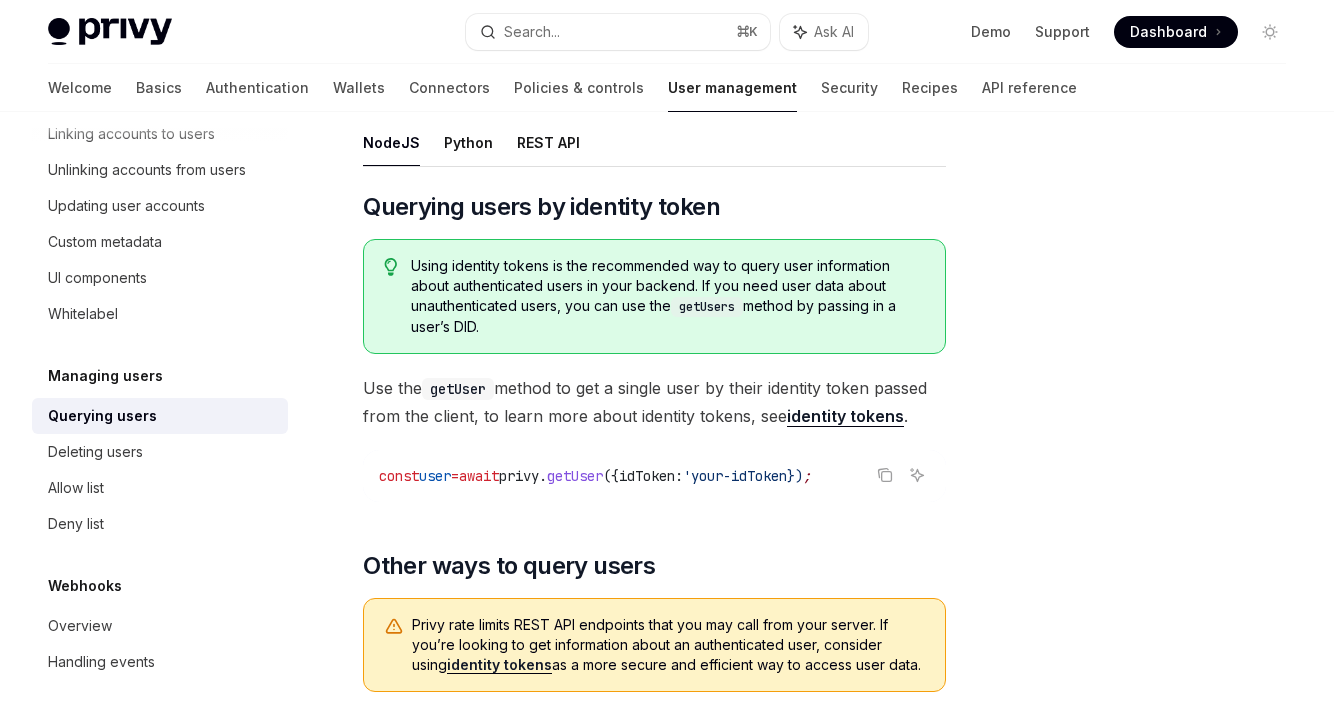 scroll, scrollTop: 168, scrollLeft: 0, axis: vertical 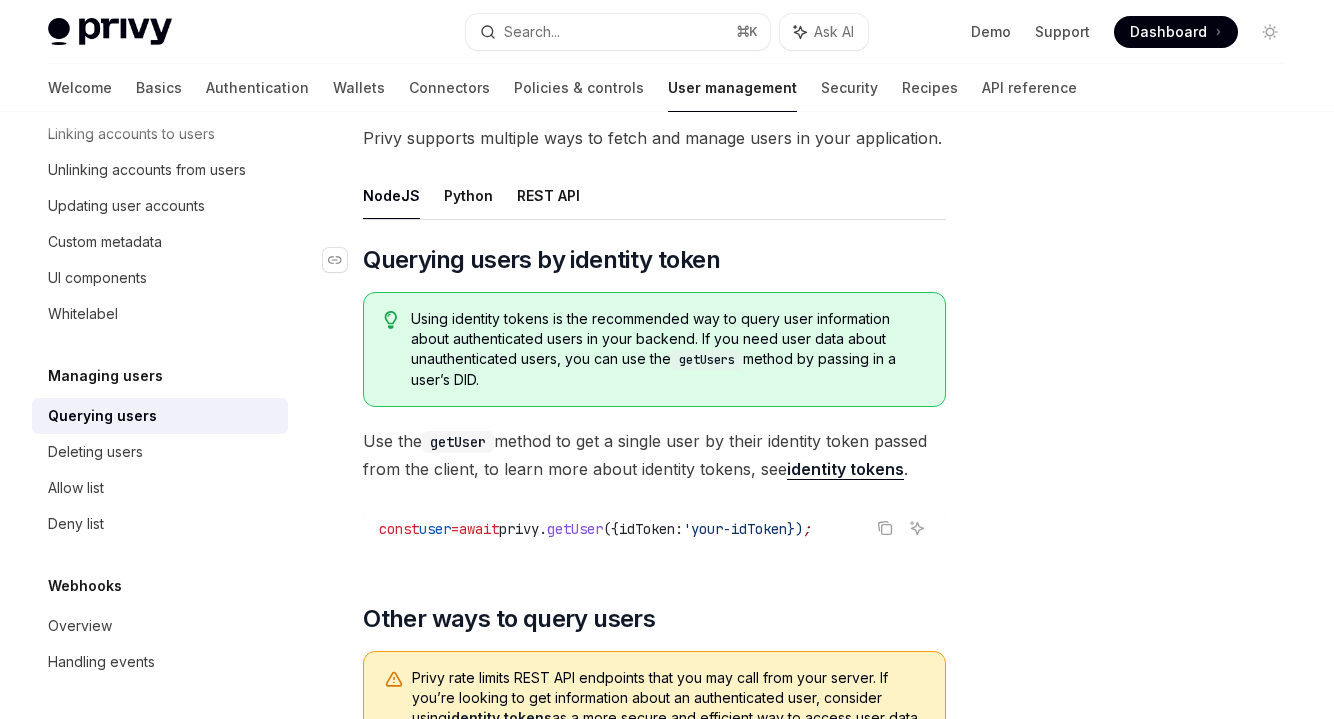 click on "​" at bounding box center (343, 260) 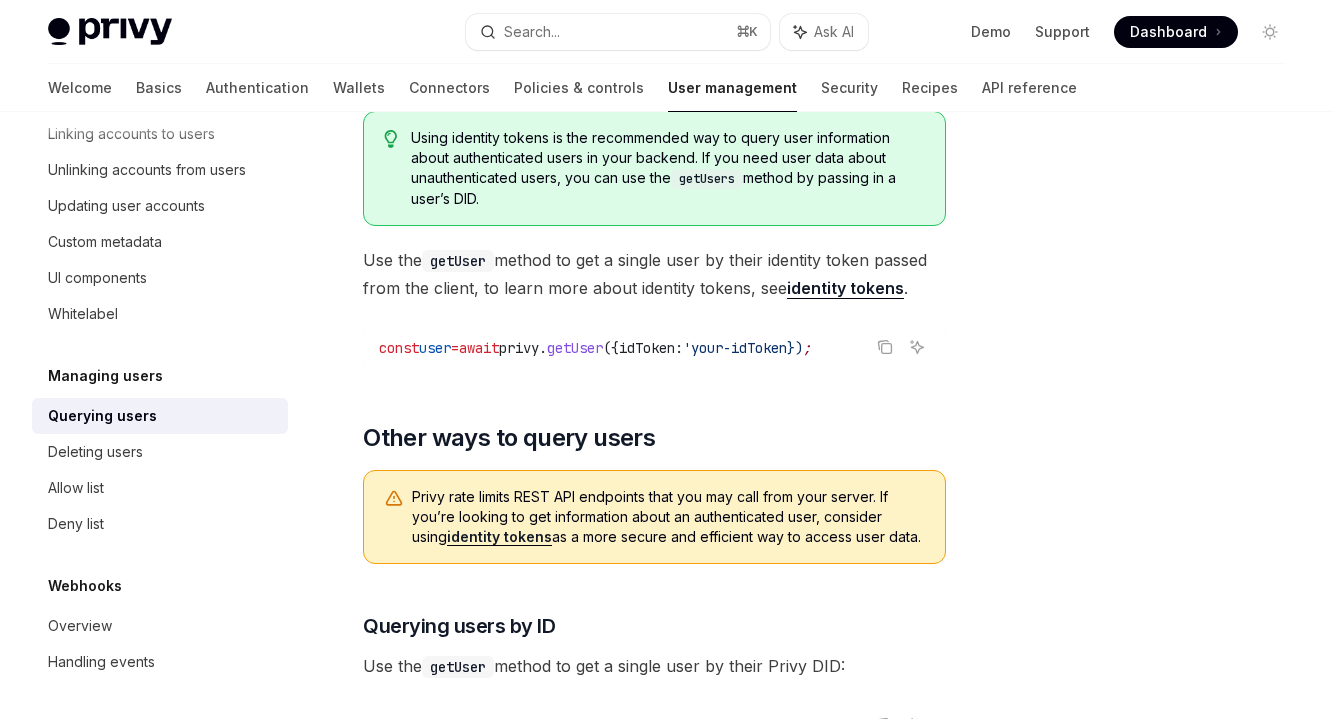 scroll, scrollTop: 372, scrollLeft: 0, axis: vertical 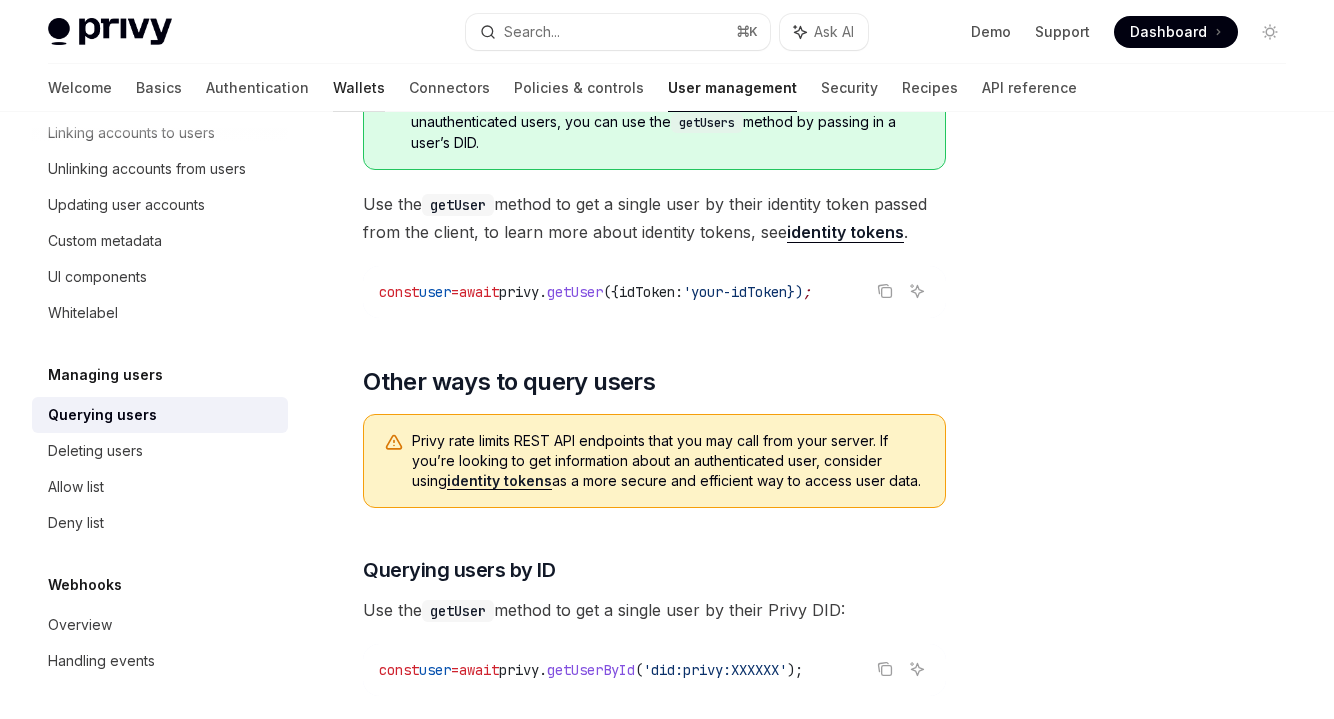 click on "Wallets" at bounding box center [359, 88] 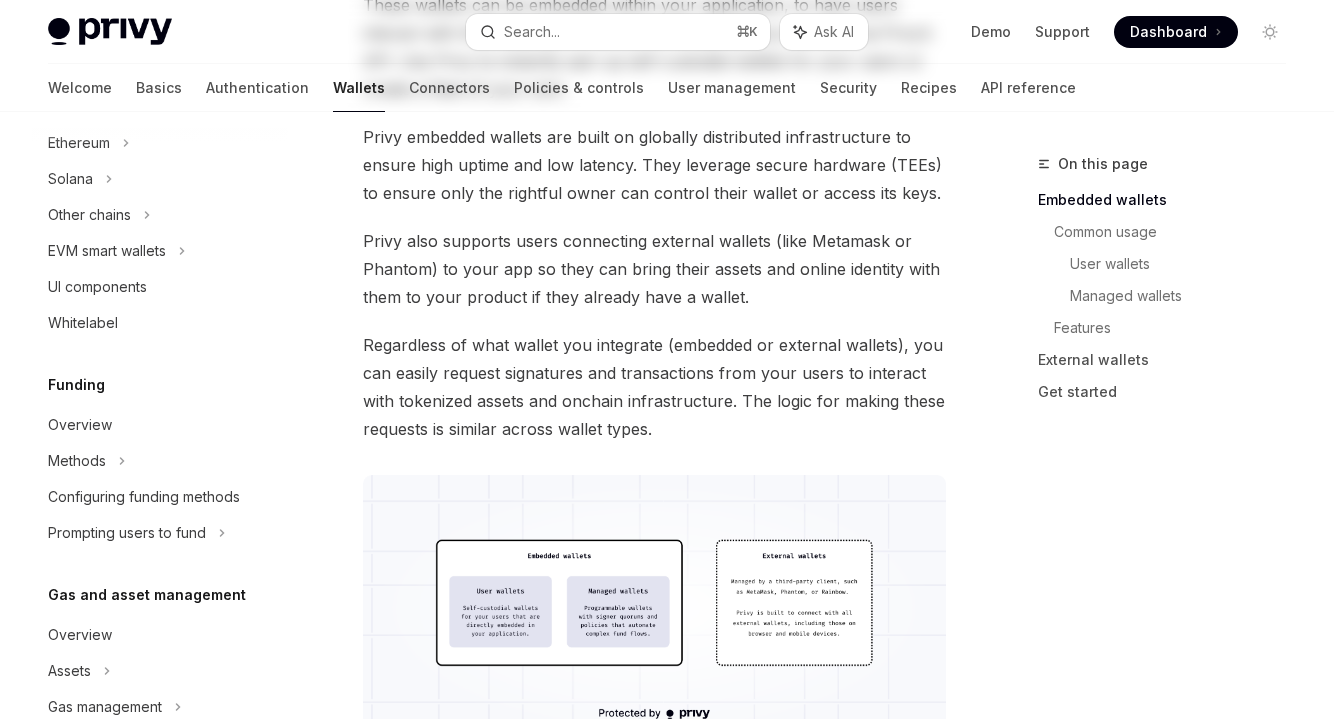 scroll, scrollTop: 0, scrollLeft: 0, axis: both 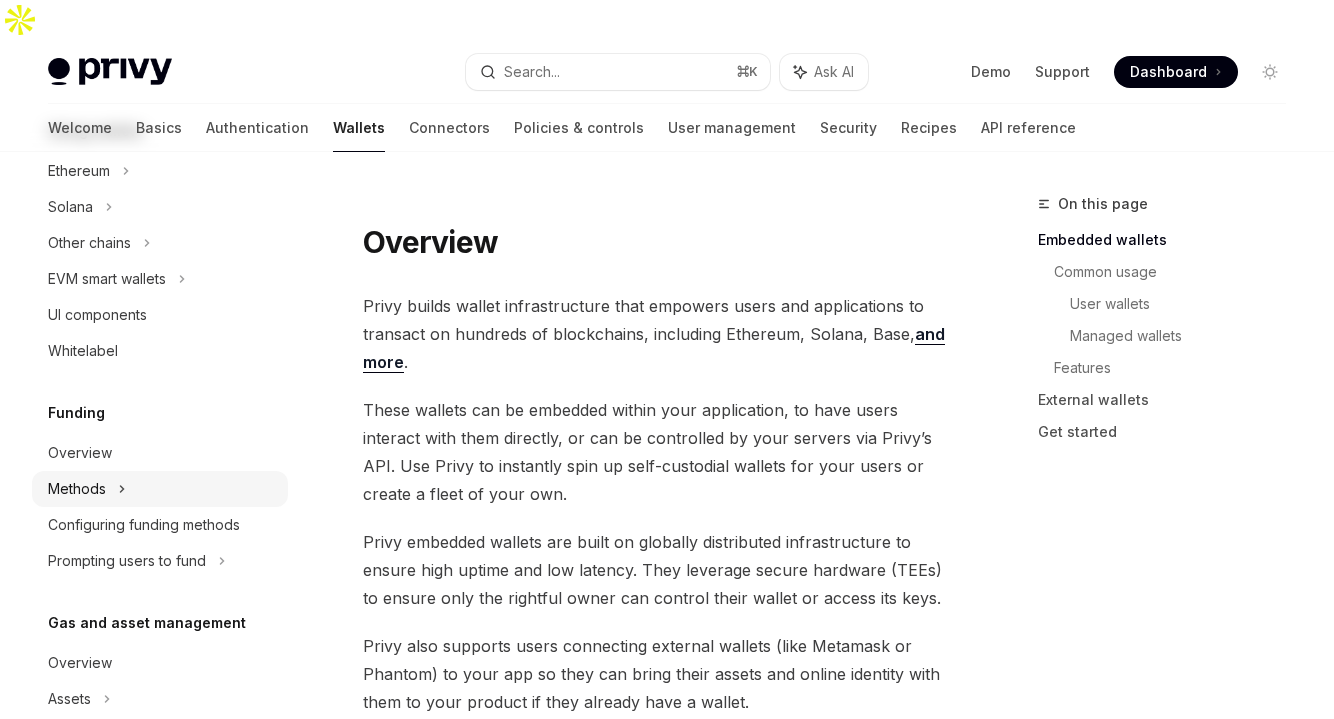 click on "Methods" at bounding box center [160, -39] 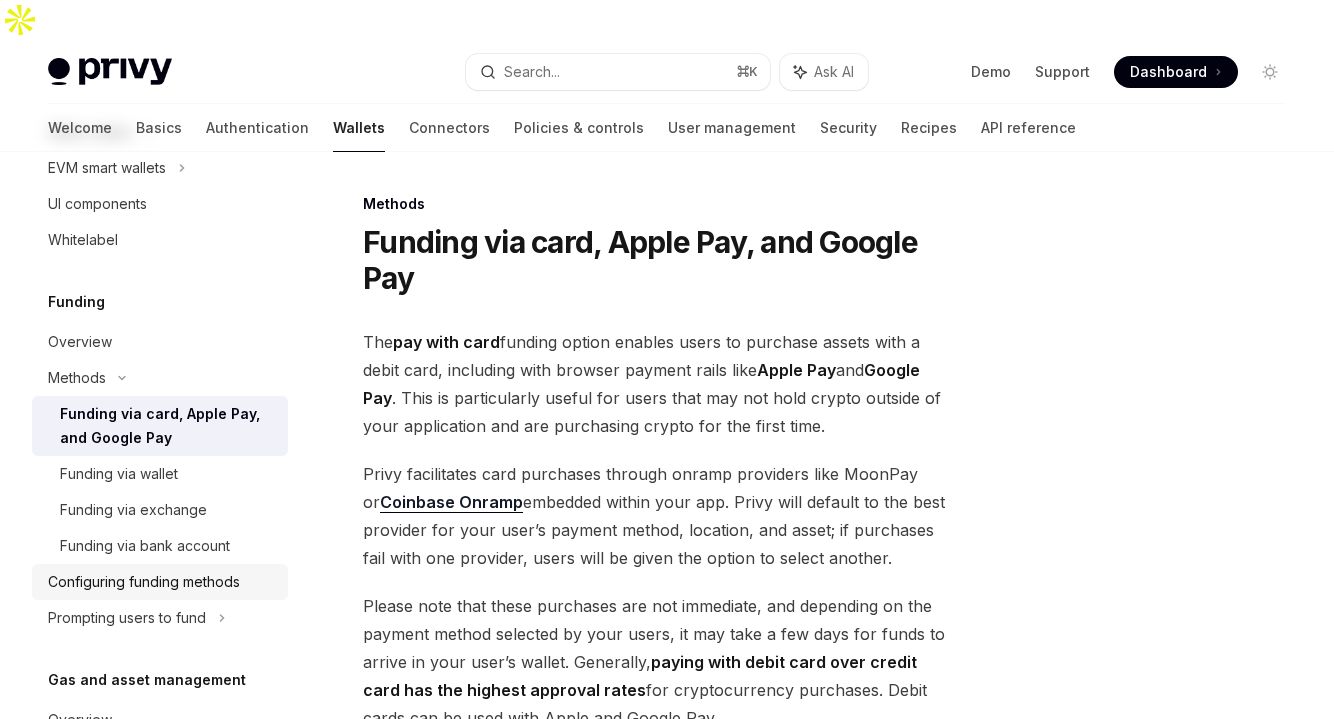 scroll, scrollTop: 498, scrollLeft: 0, axis: vertical 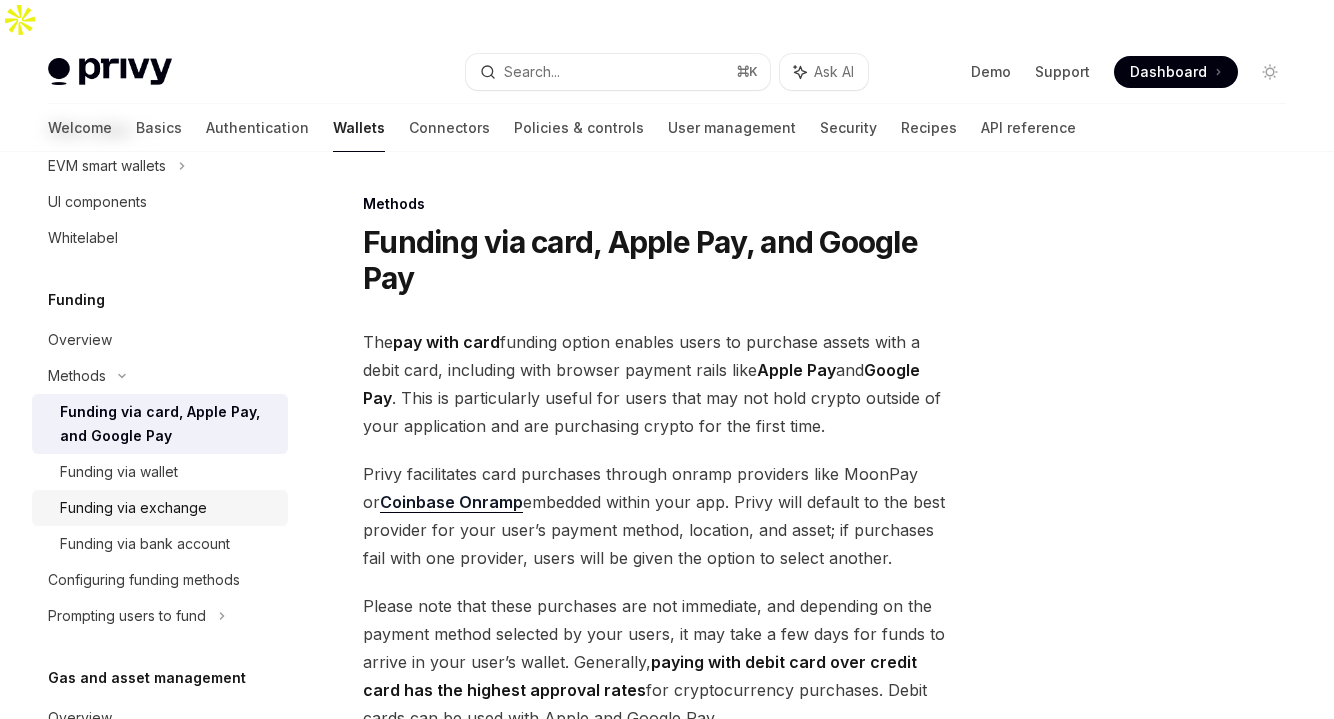 click on "Funding via exchange" at bounding box center (160, 508) 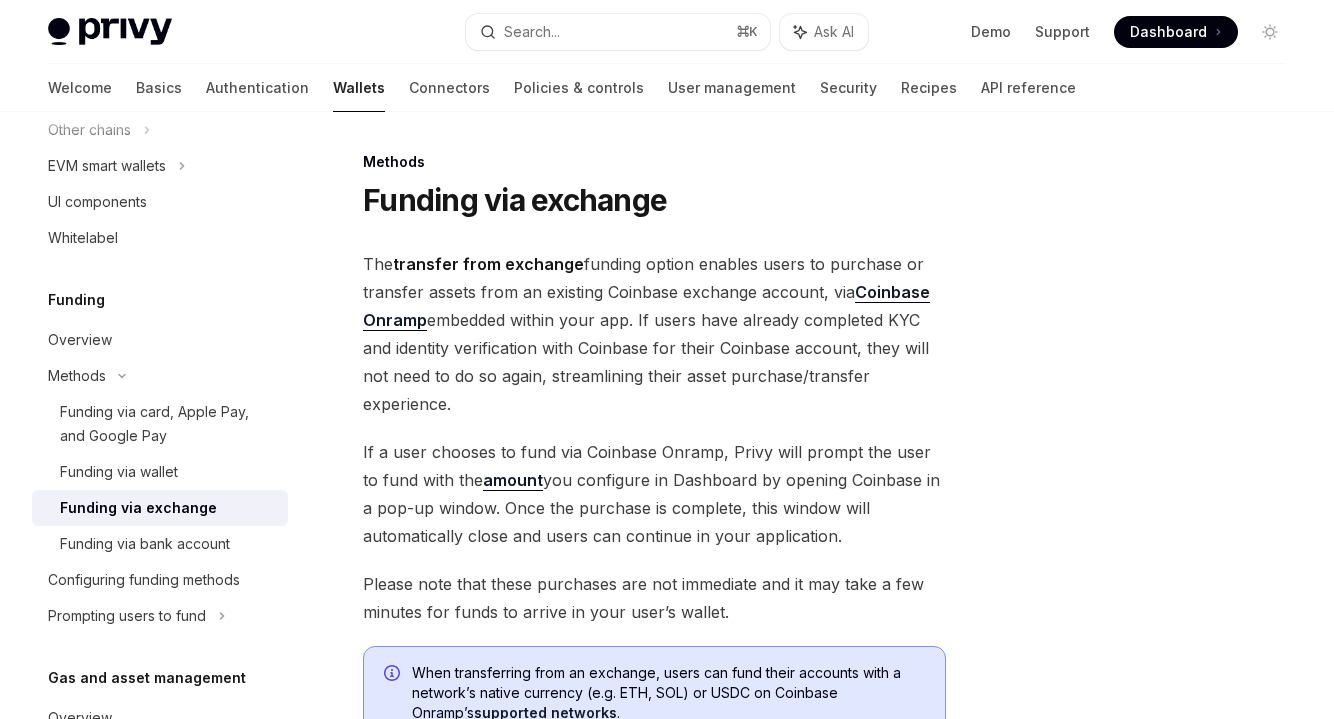 scroll, scrollTop: 57, scrollLeft: 0, axis: vertical 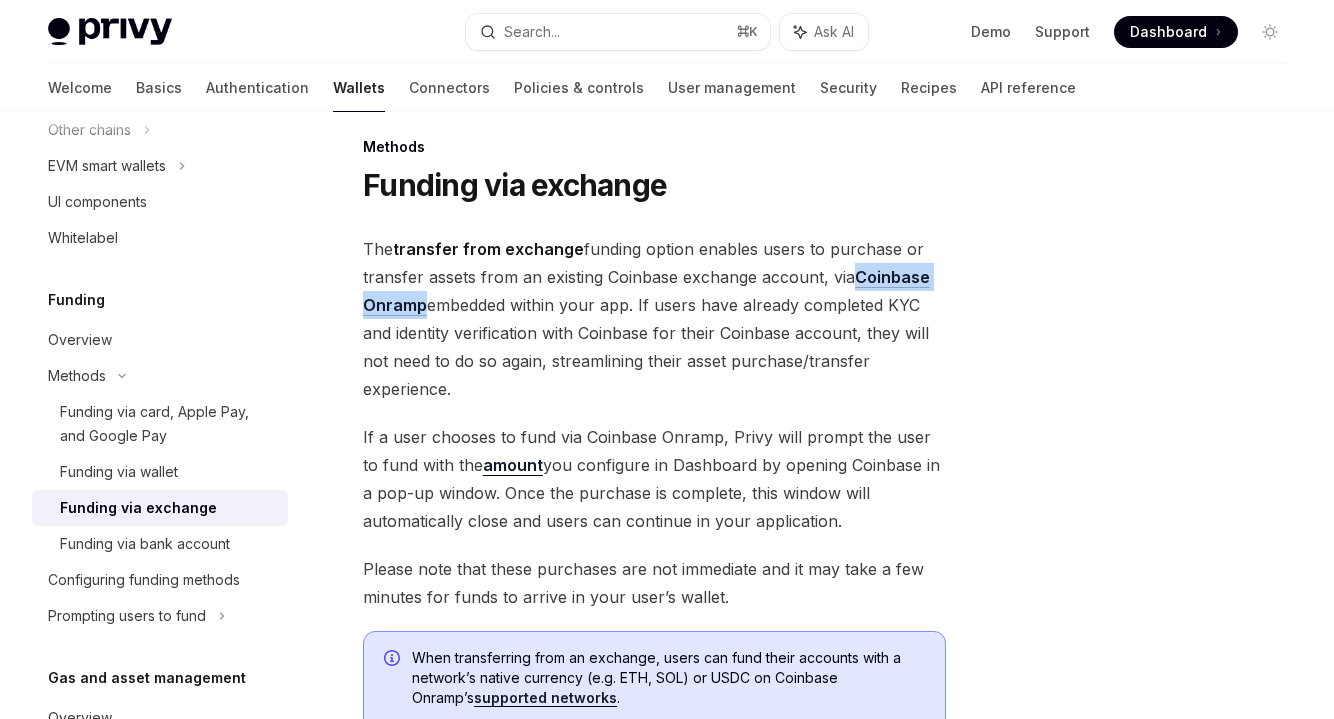 drag, startPoint x: 380, startPoint y: 262, endPoint x: 669, endPoint y: 51, distance: 357.82956 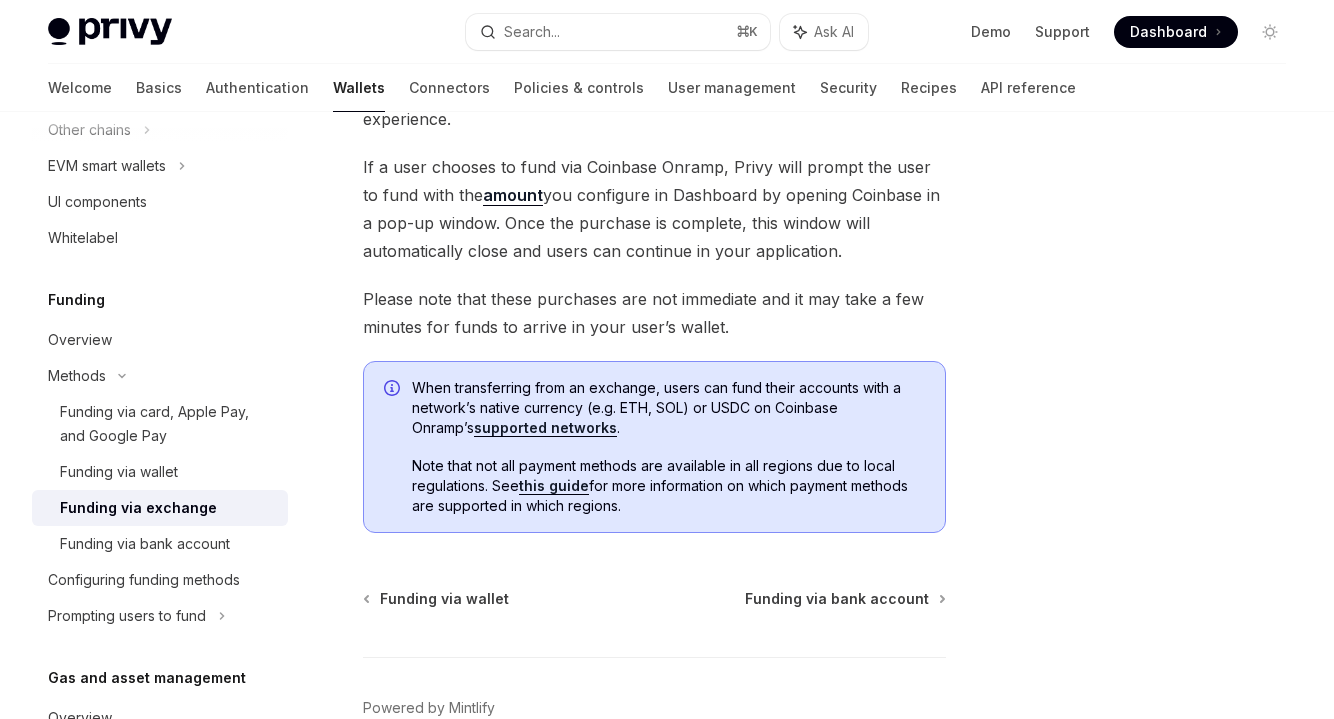 scroll, scrollTop: 340, scrollLeft: 0, axis: vertical 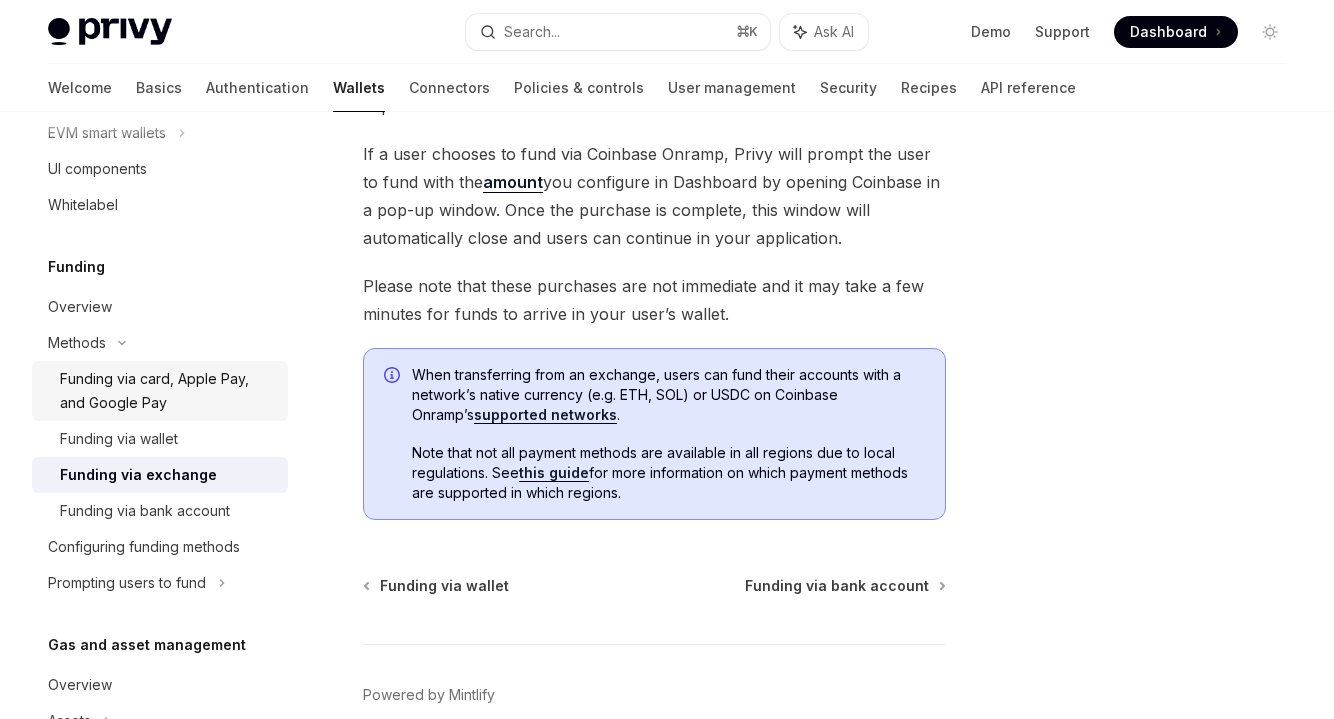 click on "Funding via card, Apple Pay, and Google Pay" at bounding box center (168, 391) 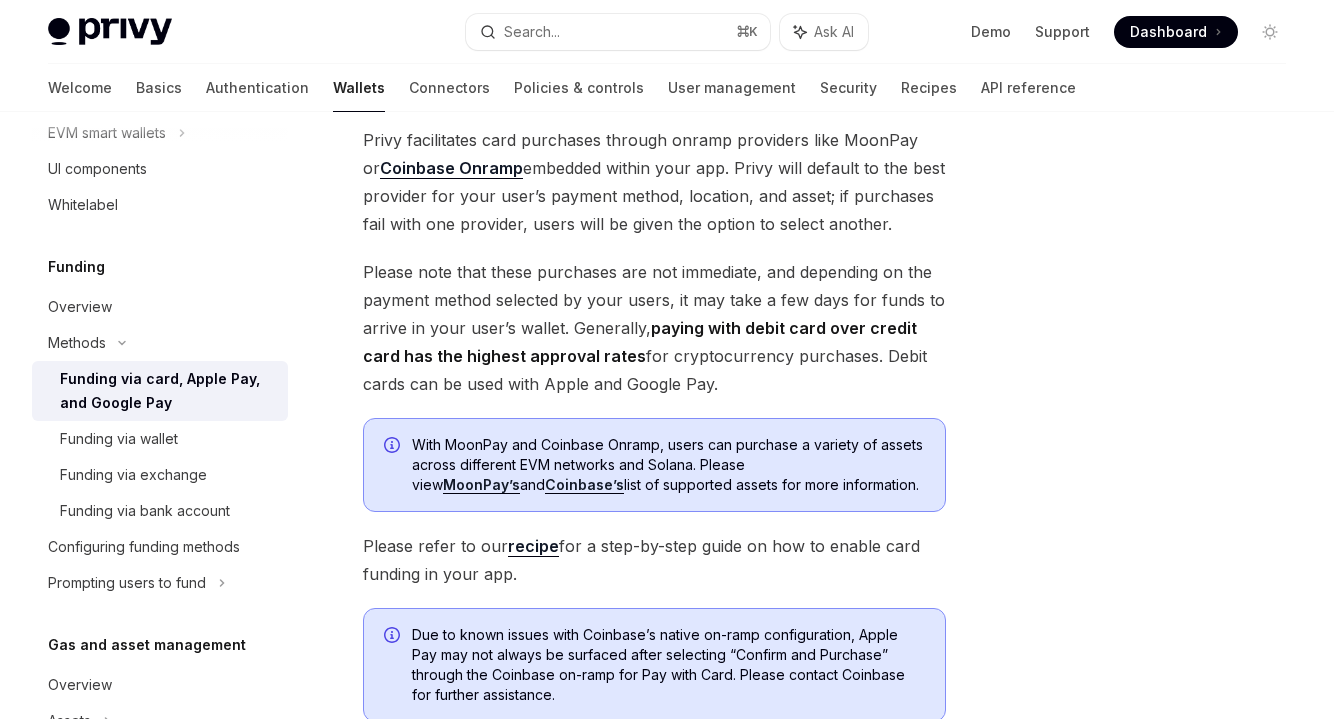 scroll, scrollTop: 279, scrollLeft: 0, axis: vertical 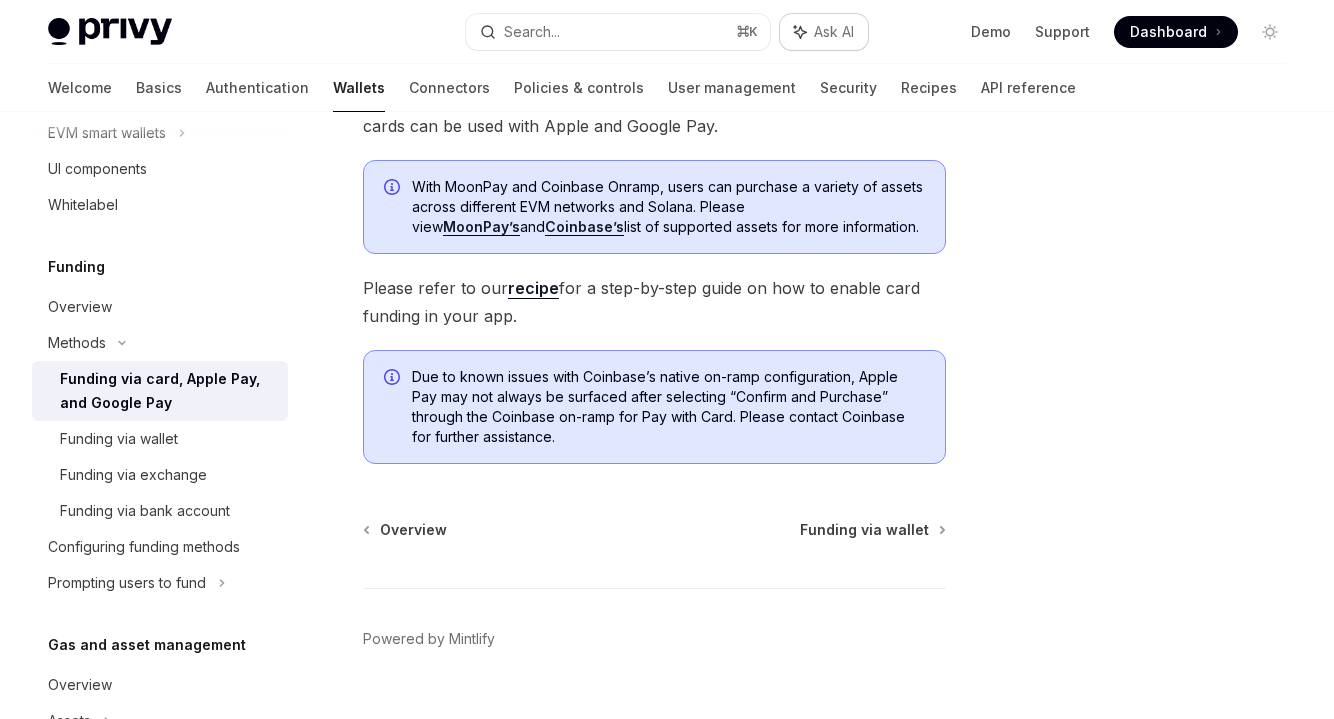click on "Ask AI" at bounding box center [824, 32] 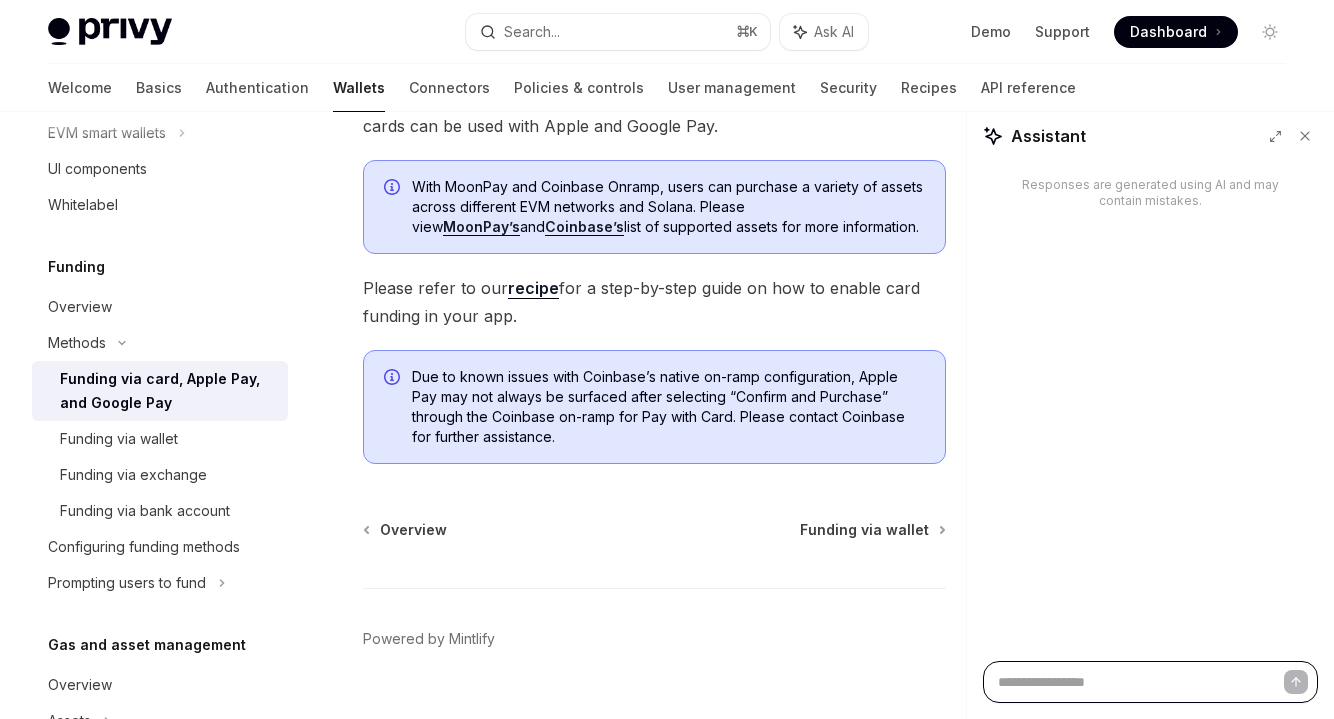 paste on "**********" 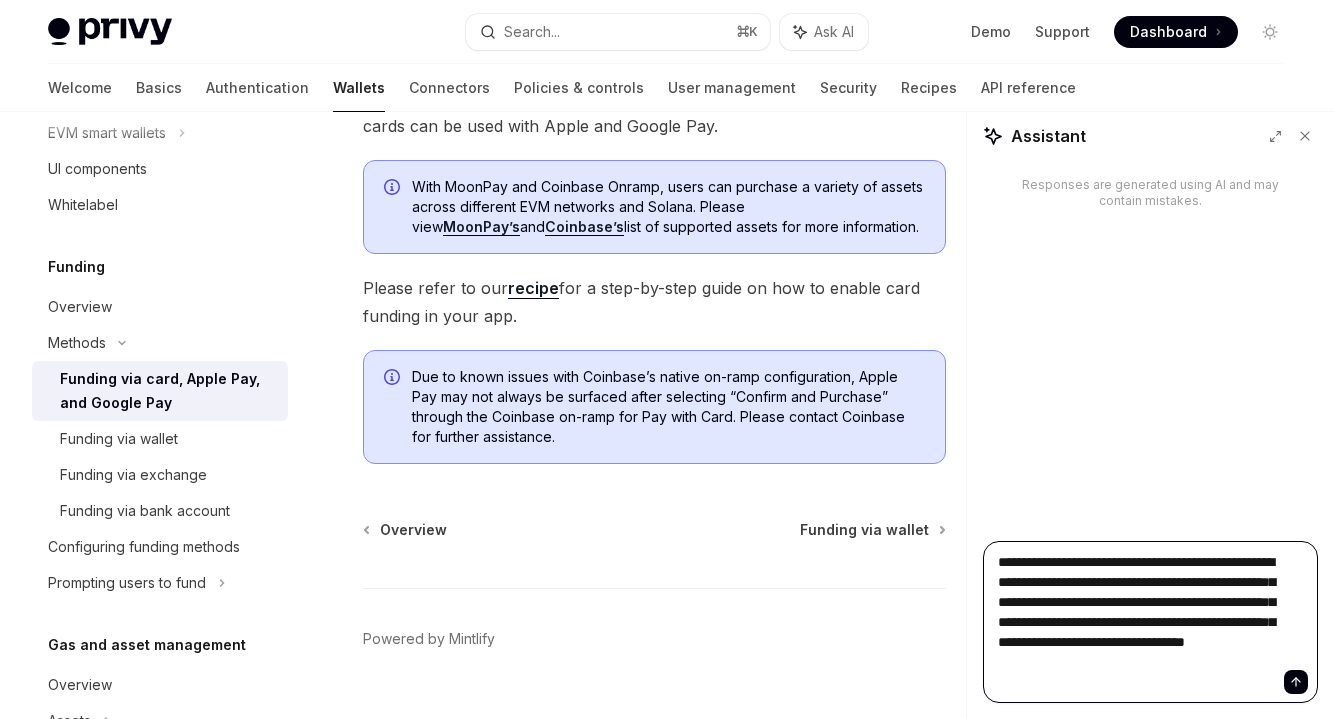 type on "*" 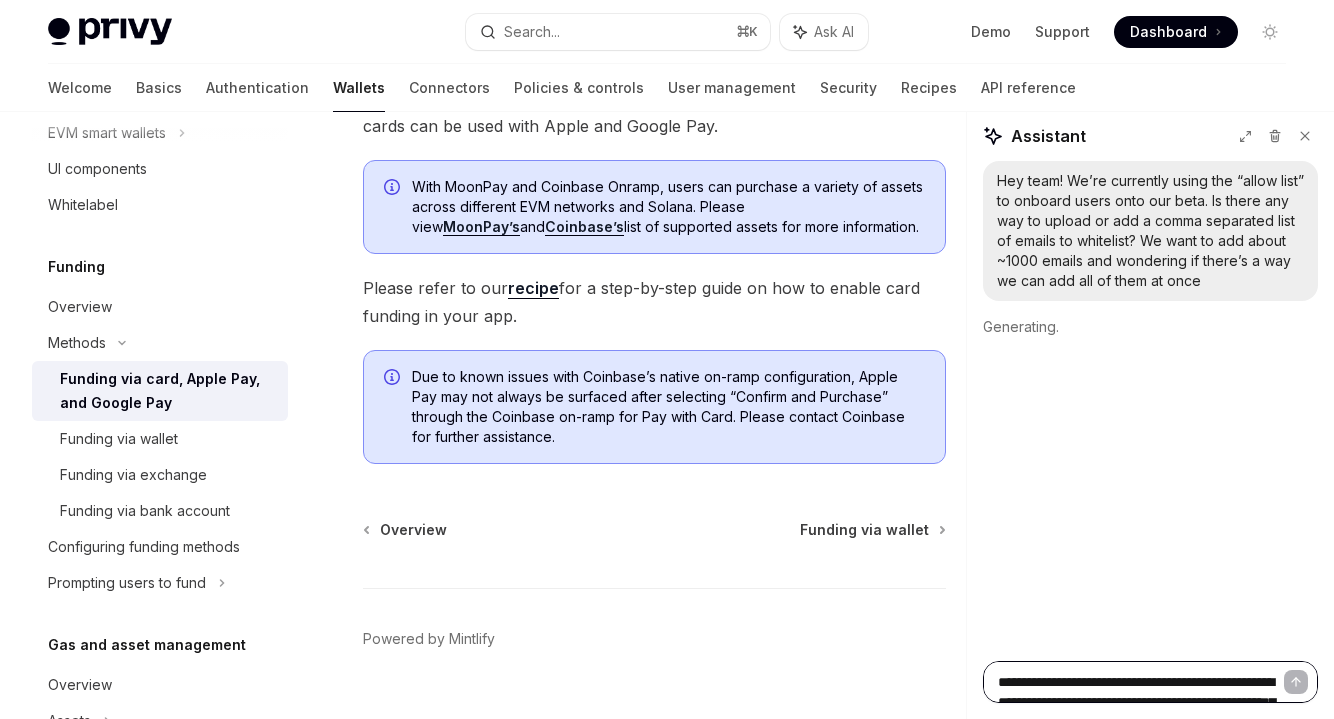 type 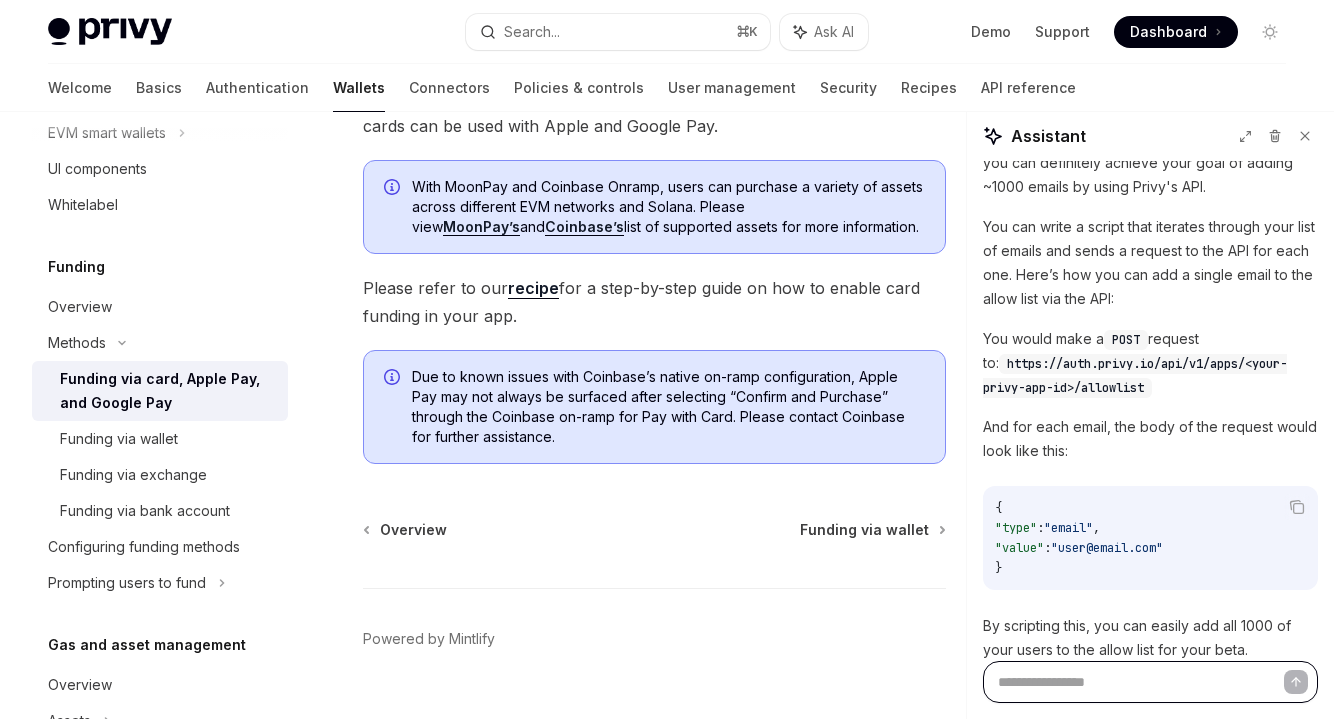 scroll, scrollTop: 375, scrollLeft: 0, axis: vertical 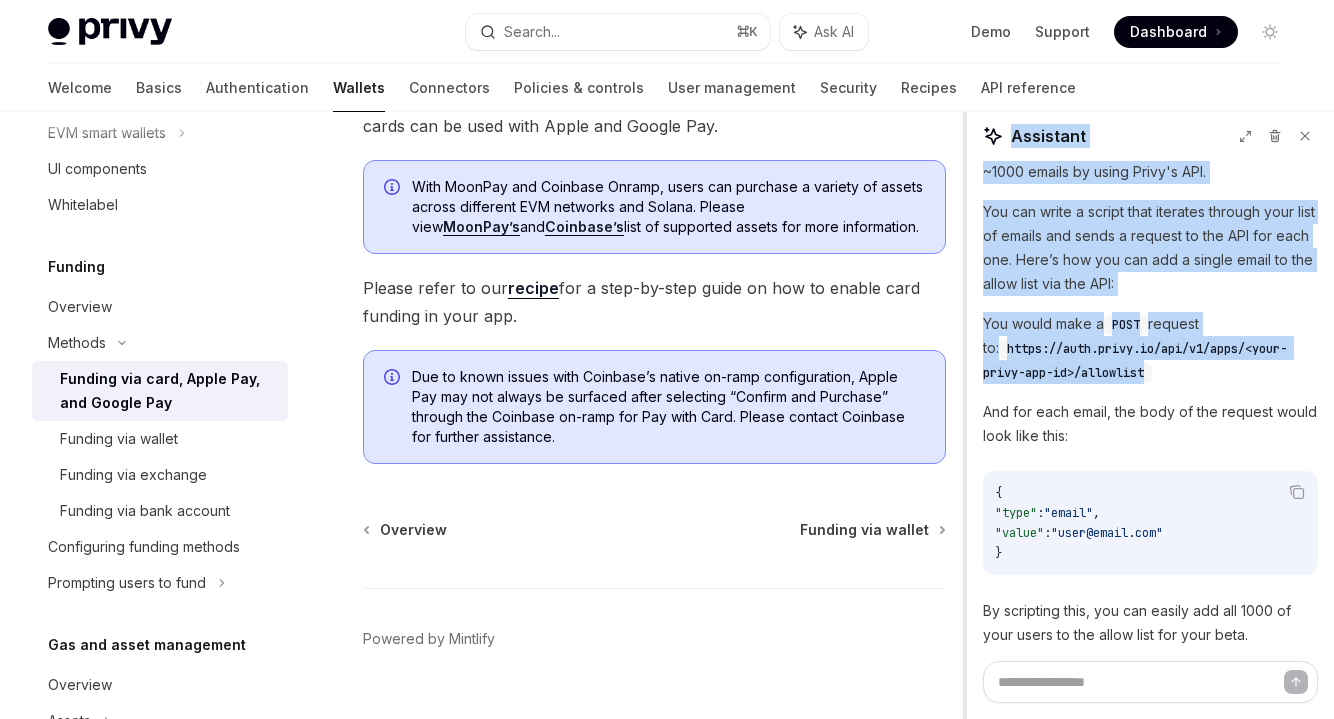 drag, startPoint x: 1161, startPoint y: 380, endPoint x: 964, endPoint y: 285, distance: 218.70985 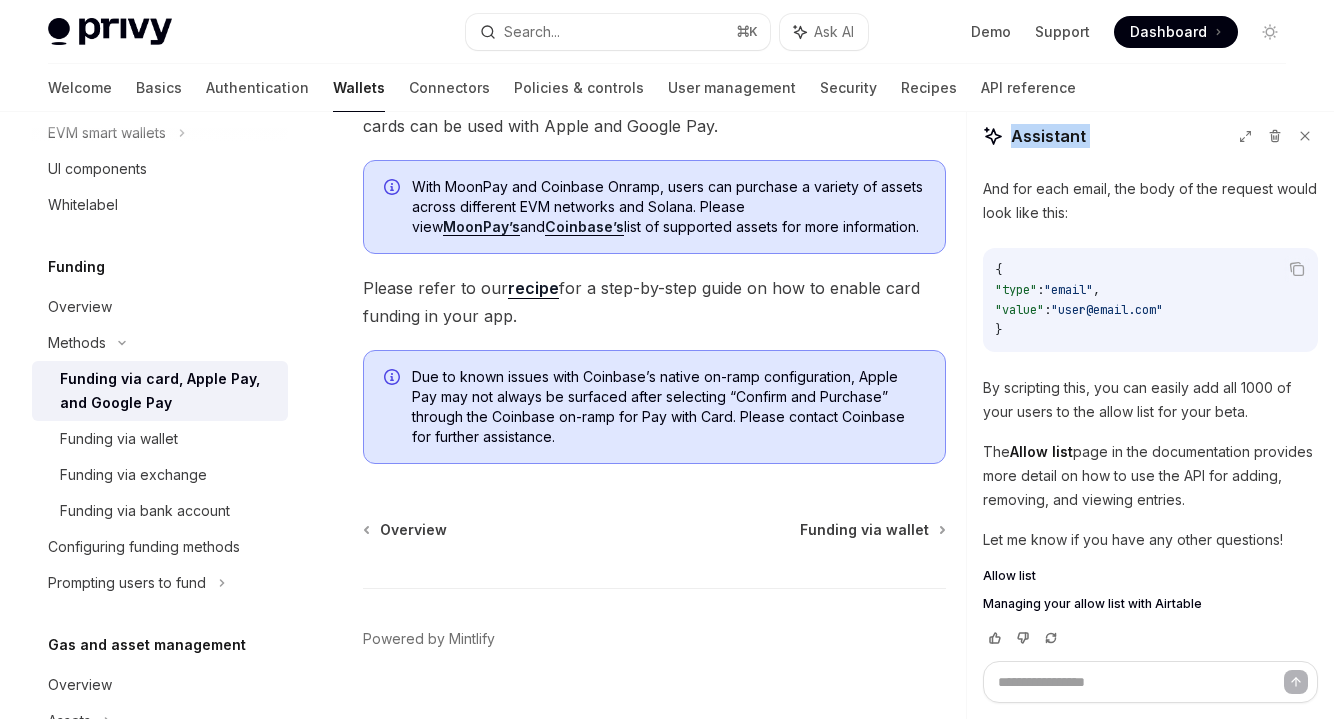 scroll, scrollTop: 606, scrollLeft: 0, axis: vertical 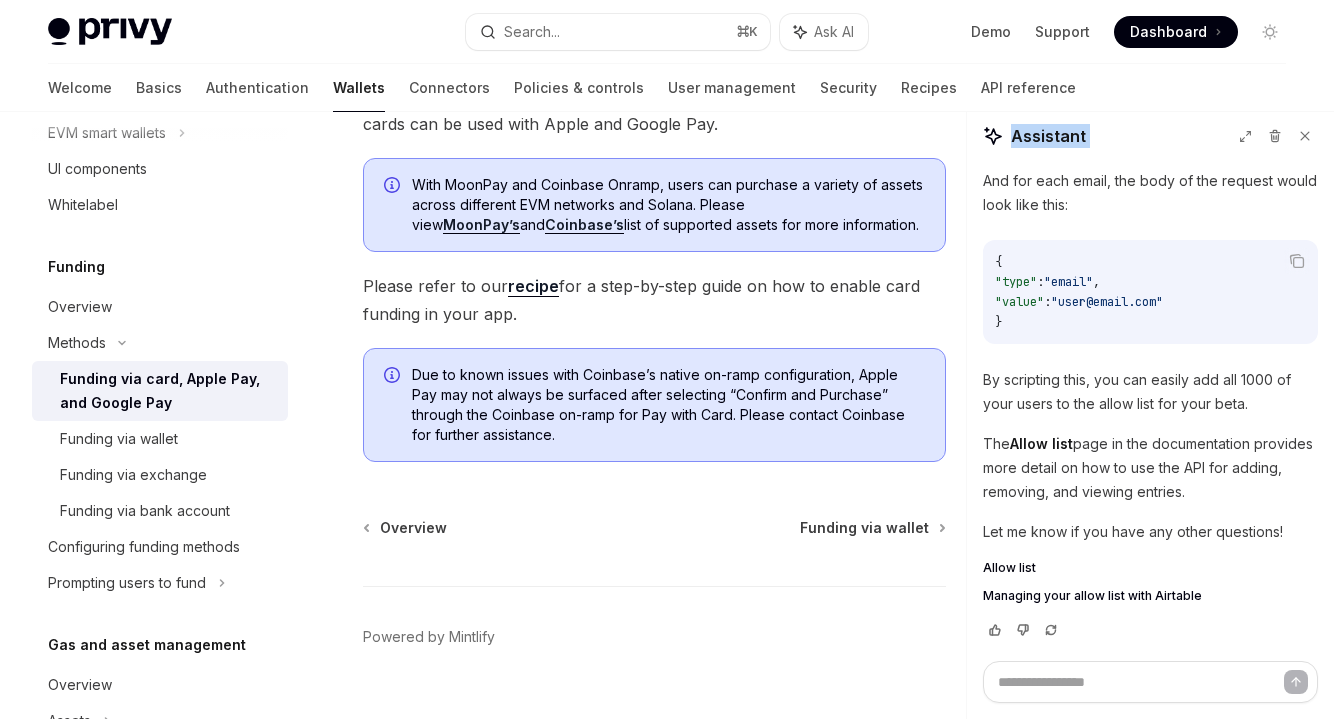 click on "Allow list" at bounding box center [1009, 568] 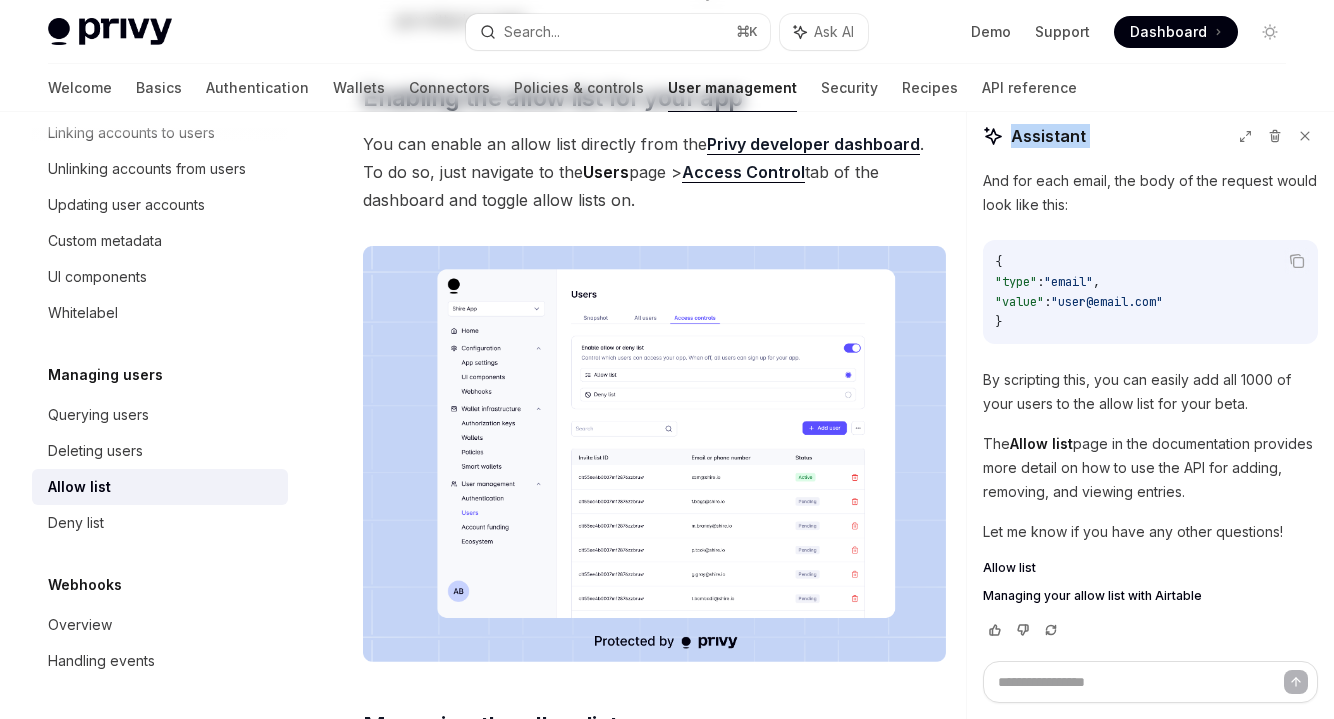 scroll, scrollTop: 0, scrollLeft: 0, axis: both 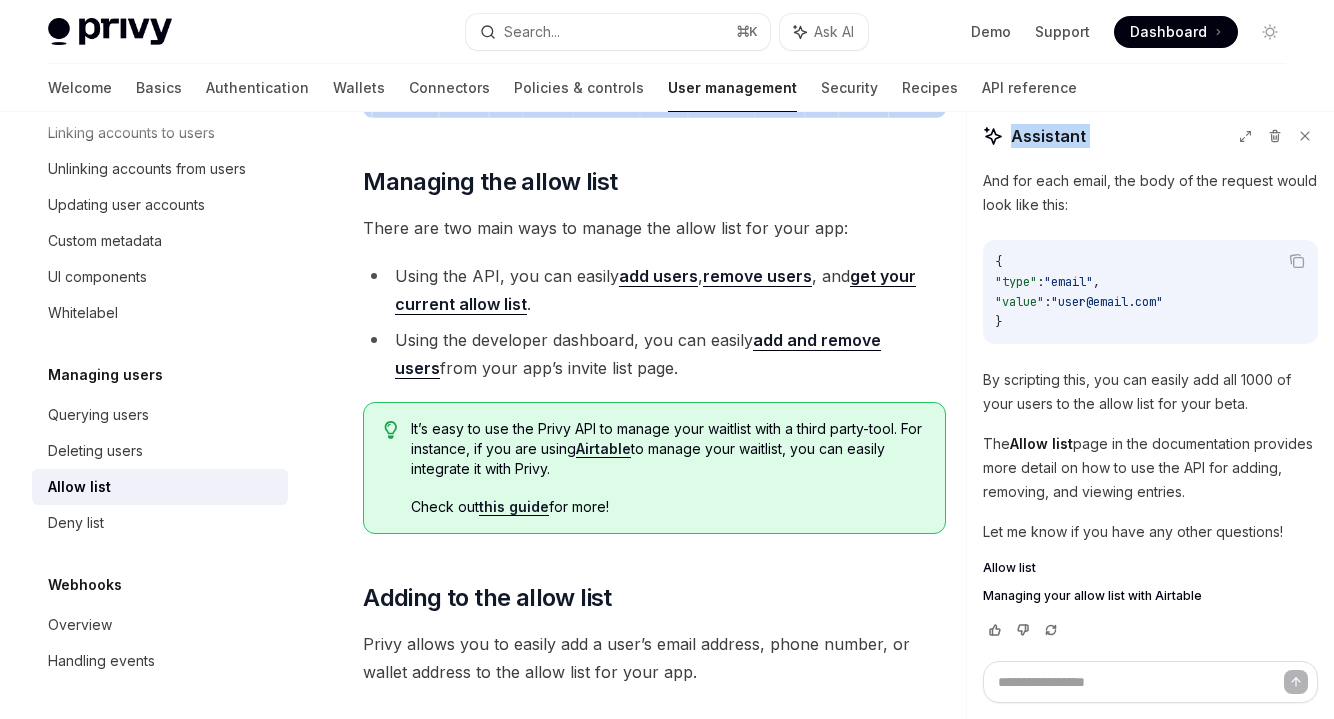 click on "add users" at bounding box center (658, 276) 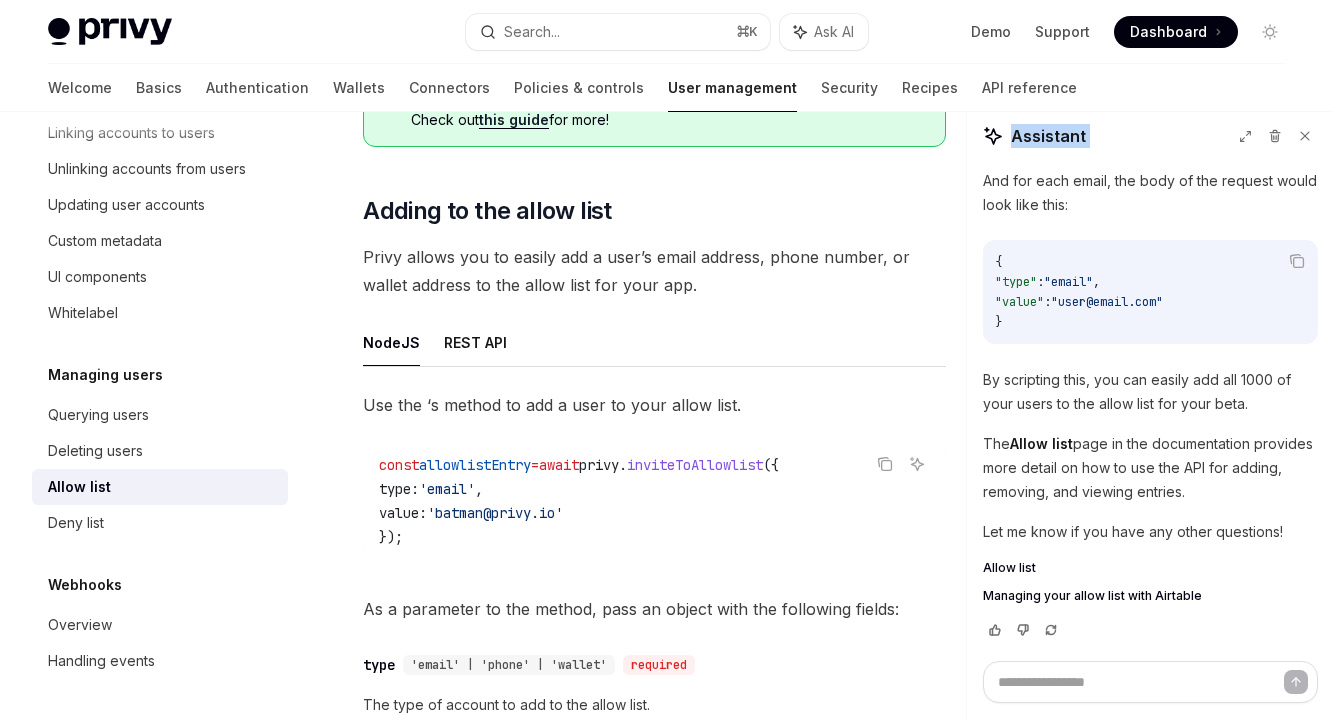 scroll, scrollTop: 1555, scrollLeft: 0, axis: vertical 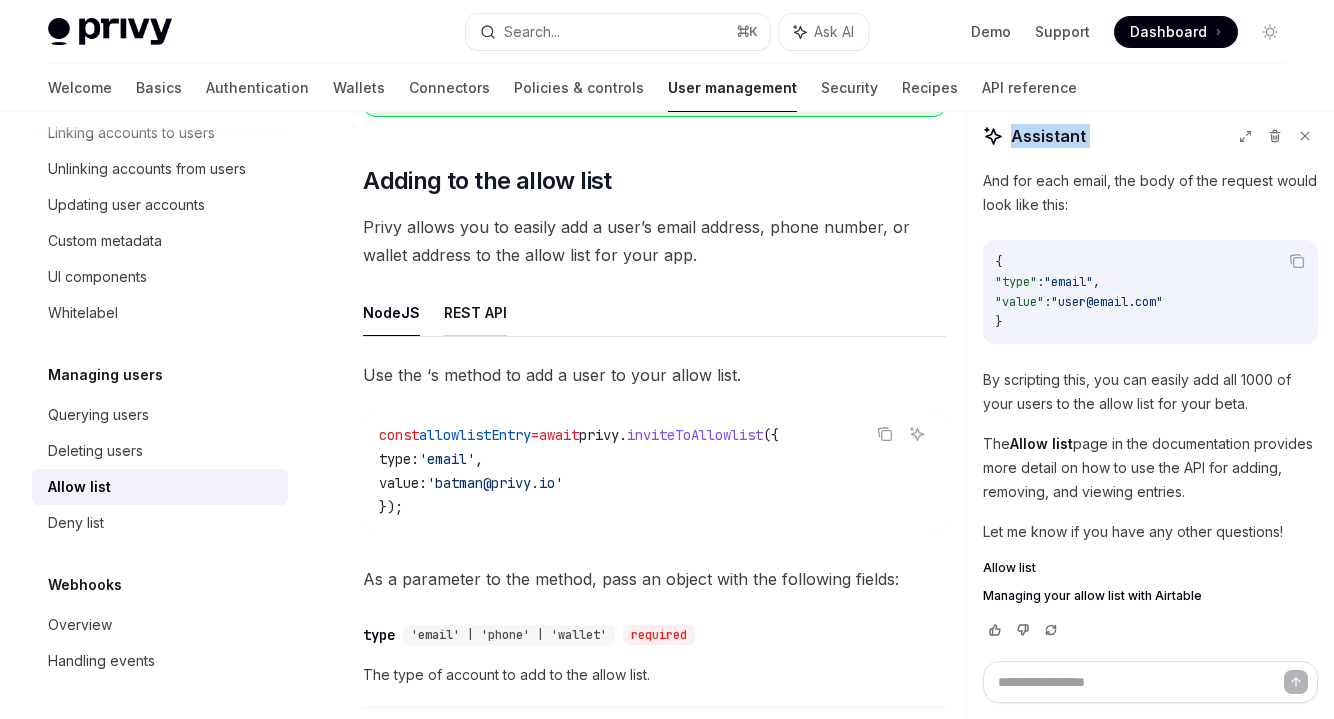 click on "REST API" at bounding box center [475, 312] 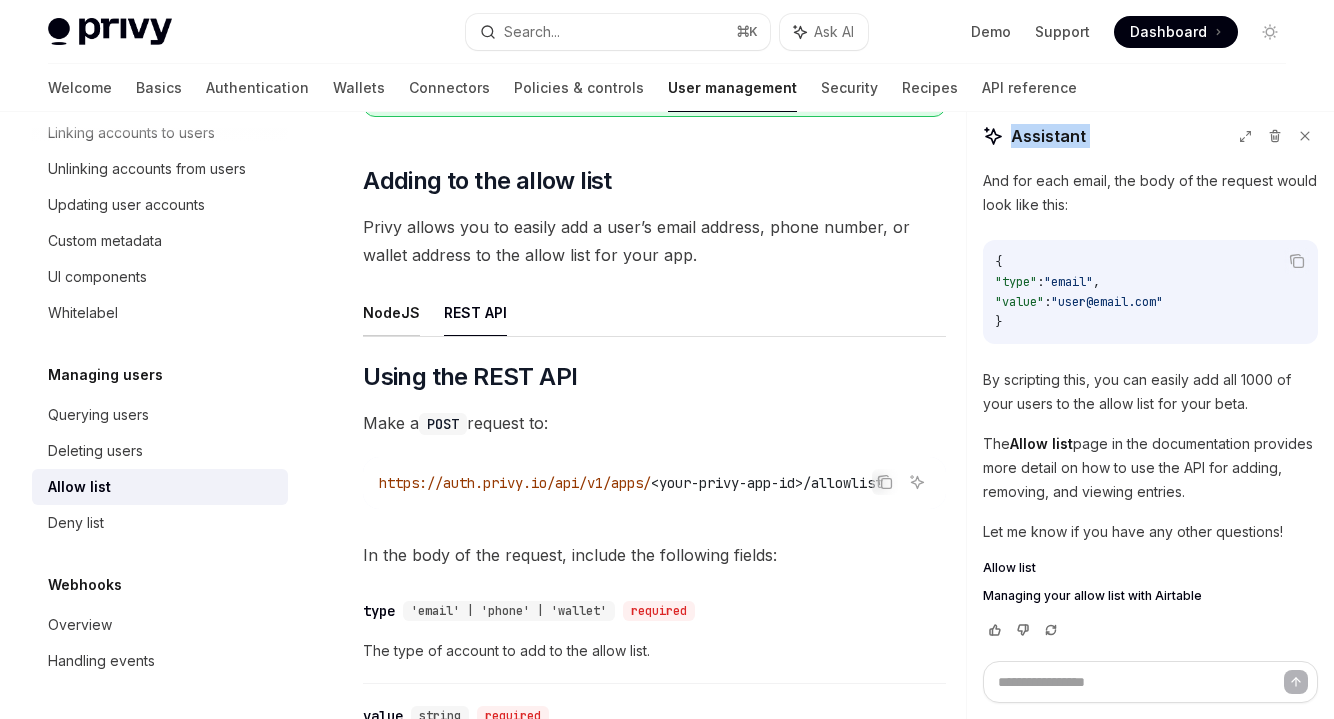 click on "NodeJS" at bounding box center (391, 312) 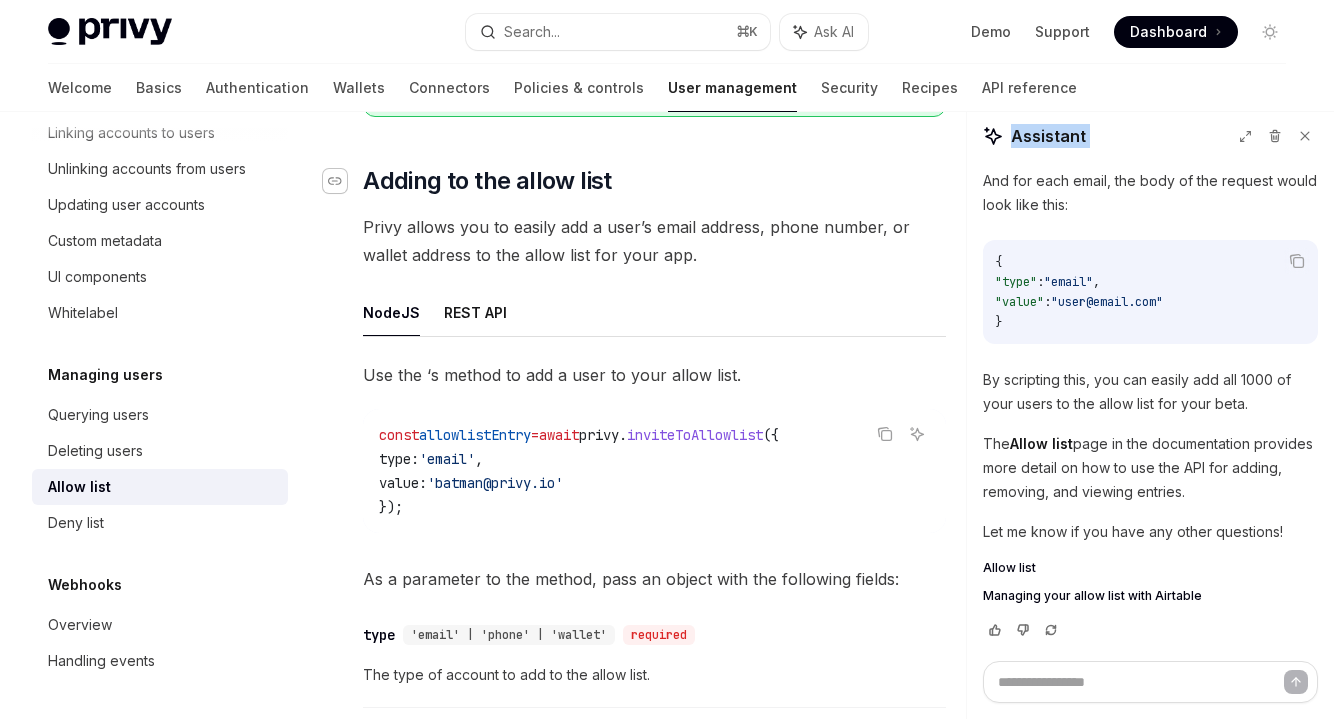 click 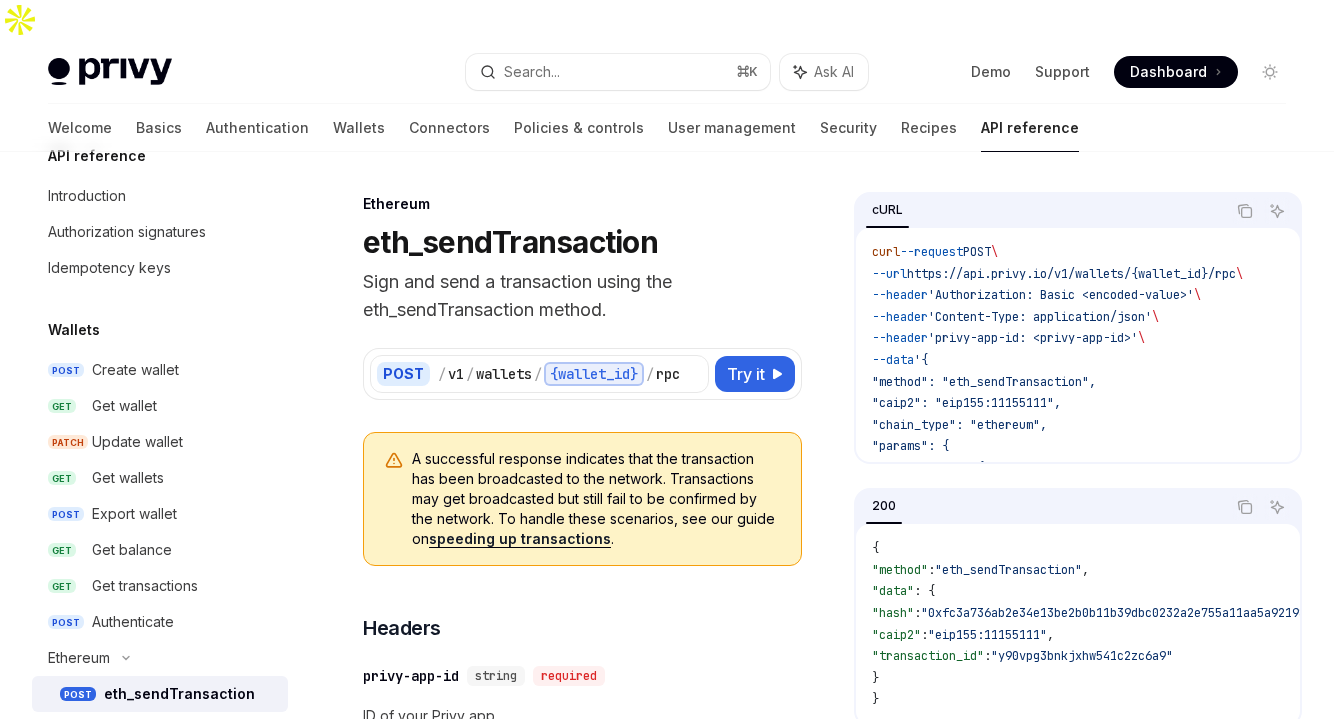 scroll, scrollTop: 232, scrollLeft: 0, axis: vertical 